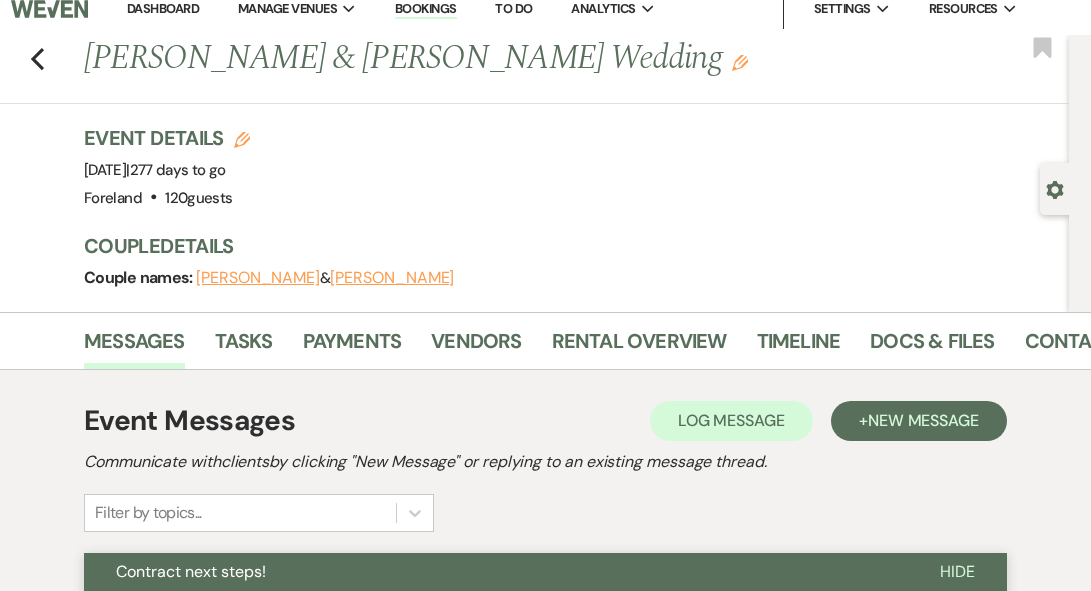 scroll, scrollTop: 0, scrollLeft: 0, axis: both 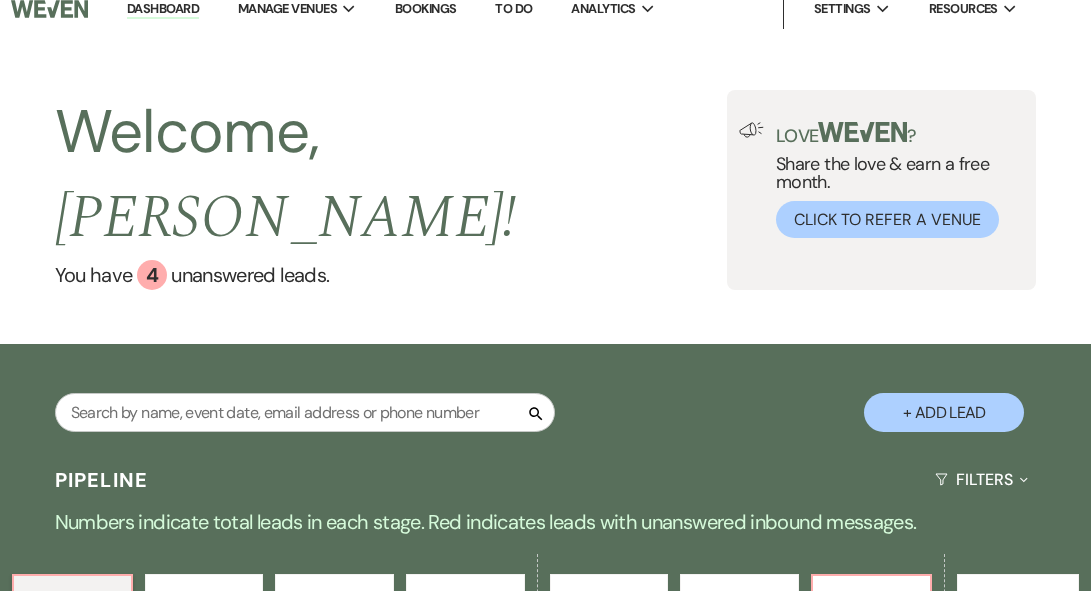 click on "41" at bounding box center (871, 623) 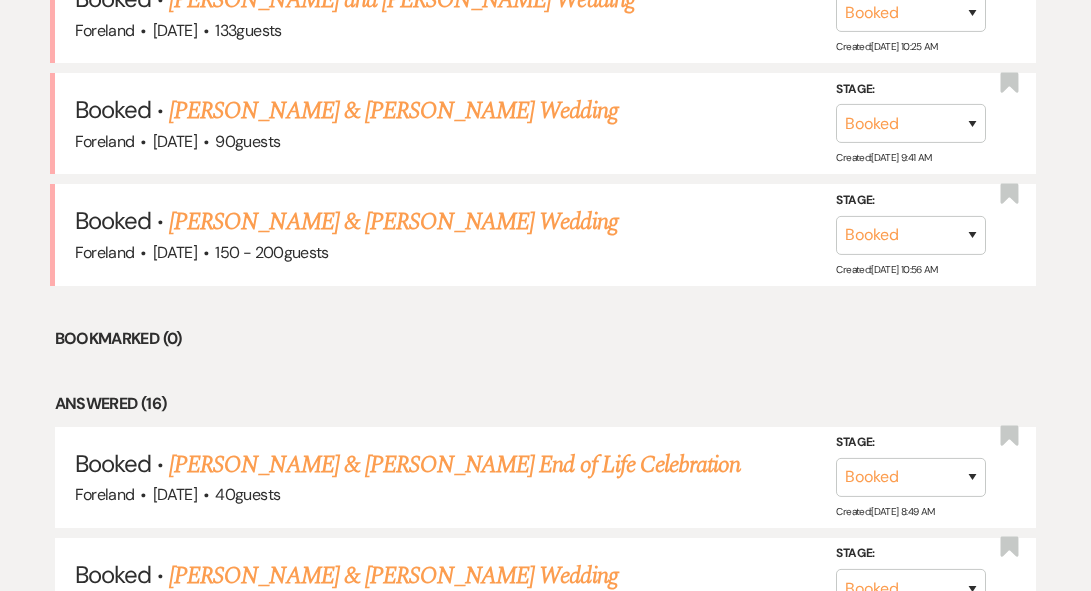 scroll, scrollTop: 1172, scrollLeft: 0, axis: vertical 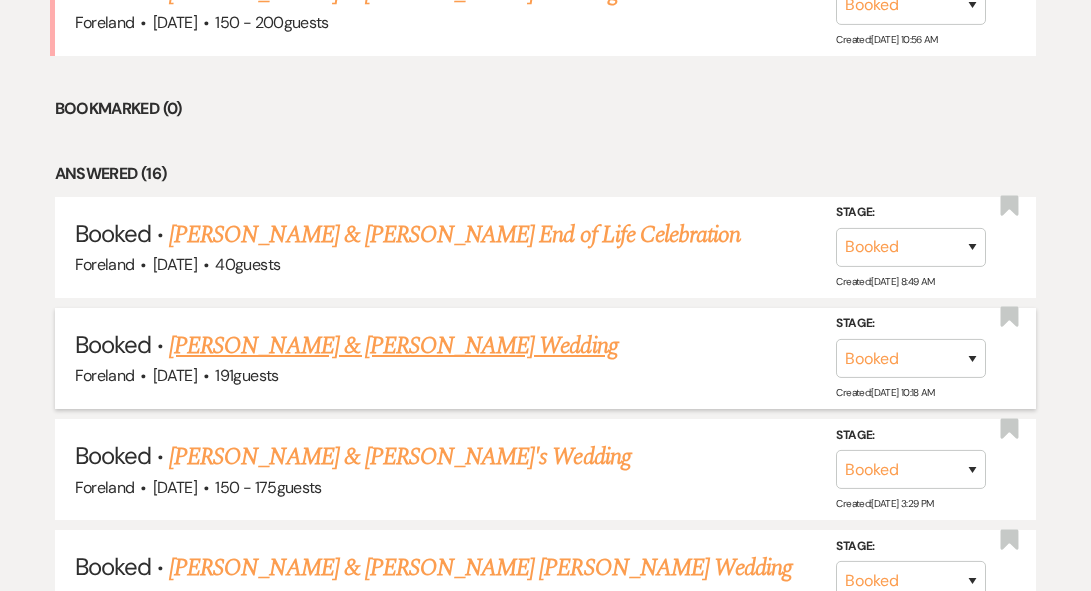 click on "[PERSON_NAME] & [PERSON_NAME] Wedding" at bounding box center [393, 346] 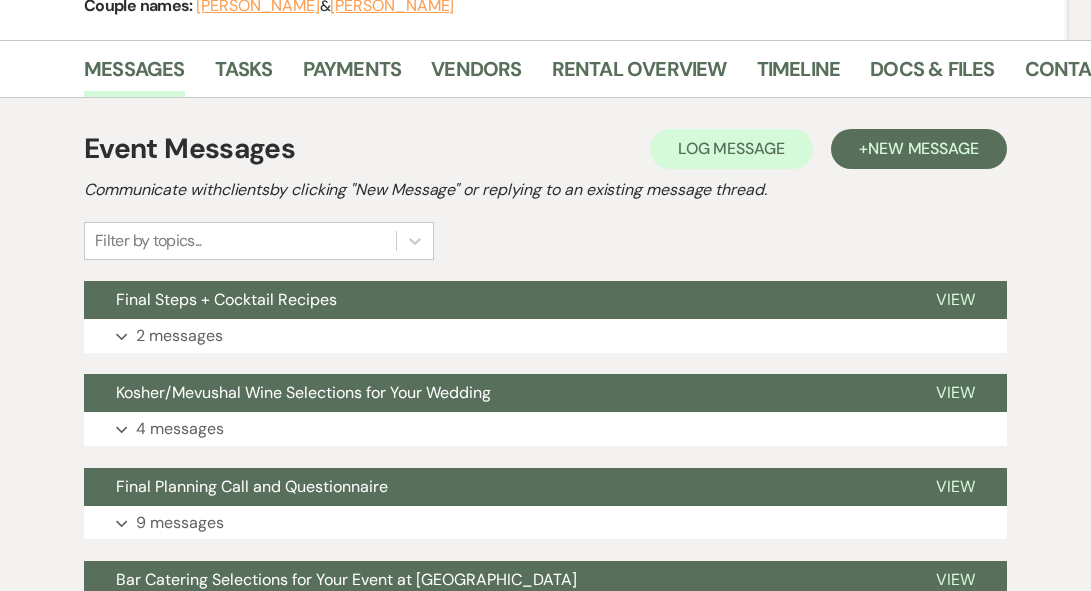 scroll, scrollTop: 342, scrollLeft: 0, axis: vertical 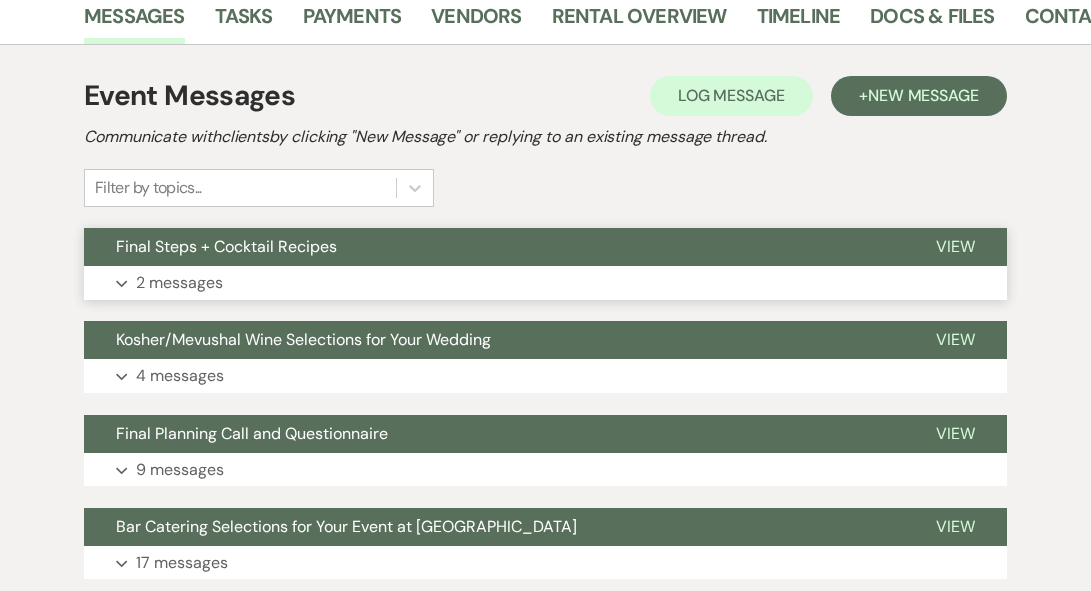 click on "Final Steps + Cocktail Recipes" at bounding box center [226, 246] 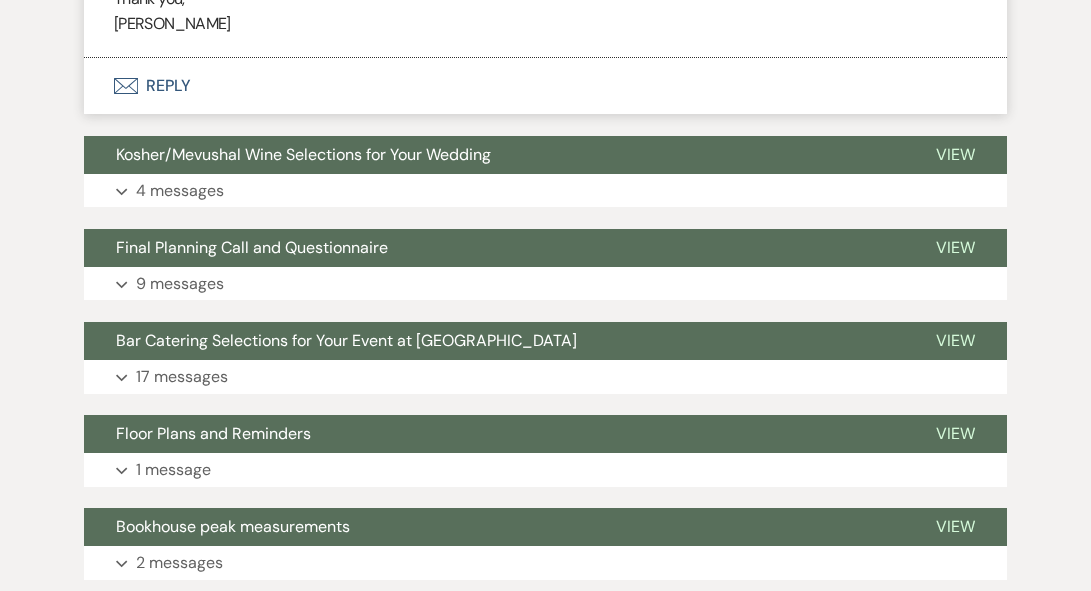 scroll, scrollTop: 2848, scrollLeft: 0, axis: vertical 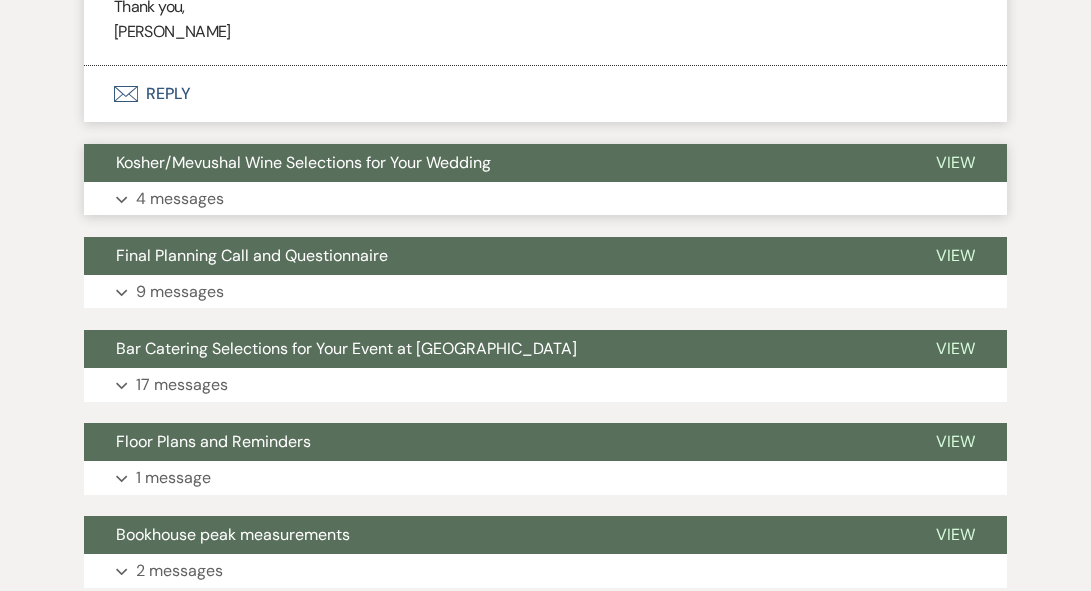 click on "Kosher/Mevushal Wine Selections for Your Wedding" at bounding box center [303, 162] 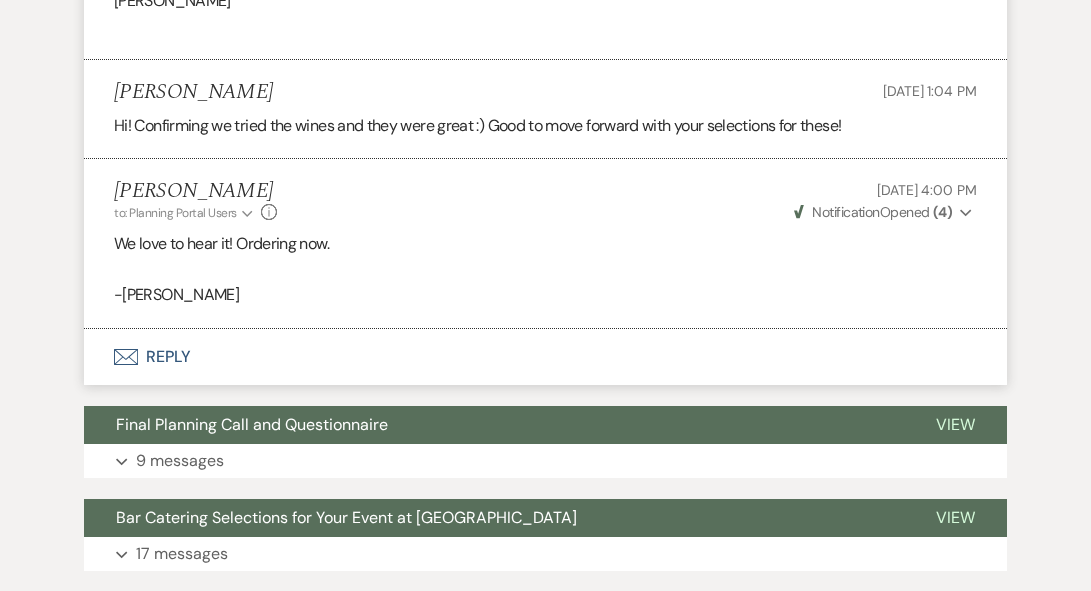 click on "Envelope Reply" at bounding box center [545, 357] 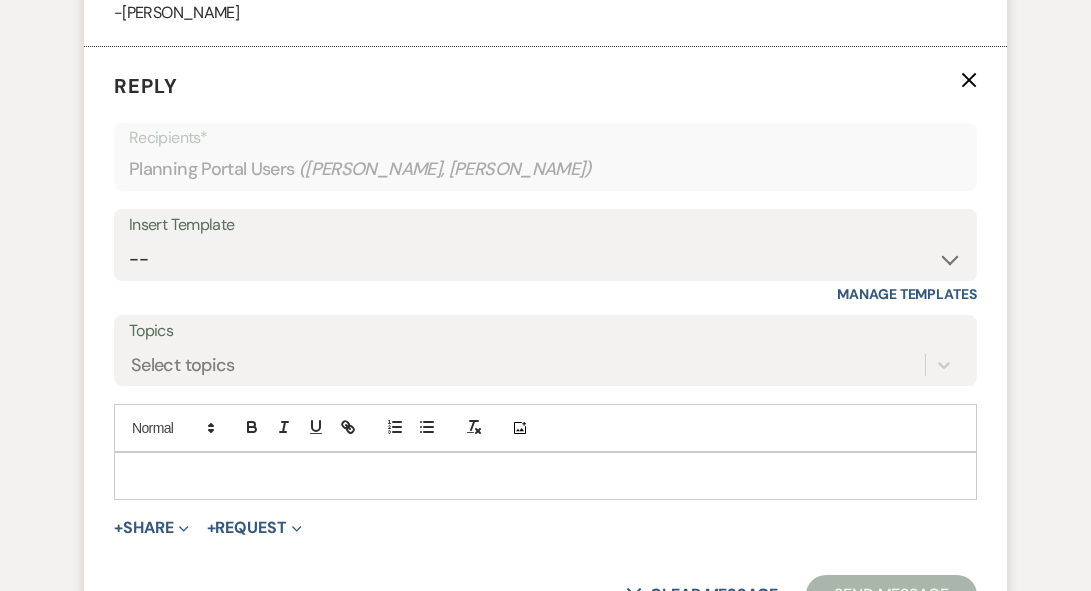 scroll, scrollTop: 4617, scrollLeft: 0, axis: vertical 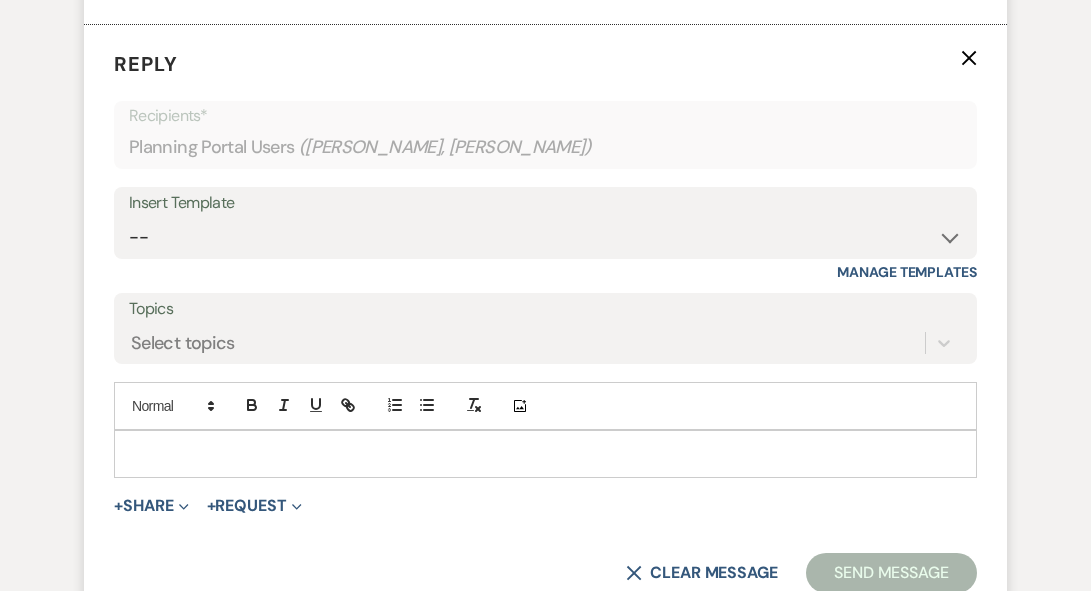 click at bounding box center [545, 454] 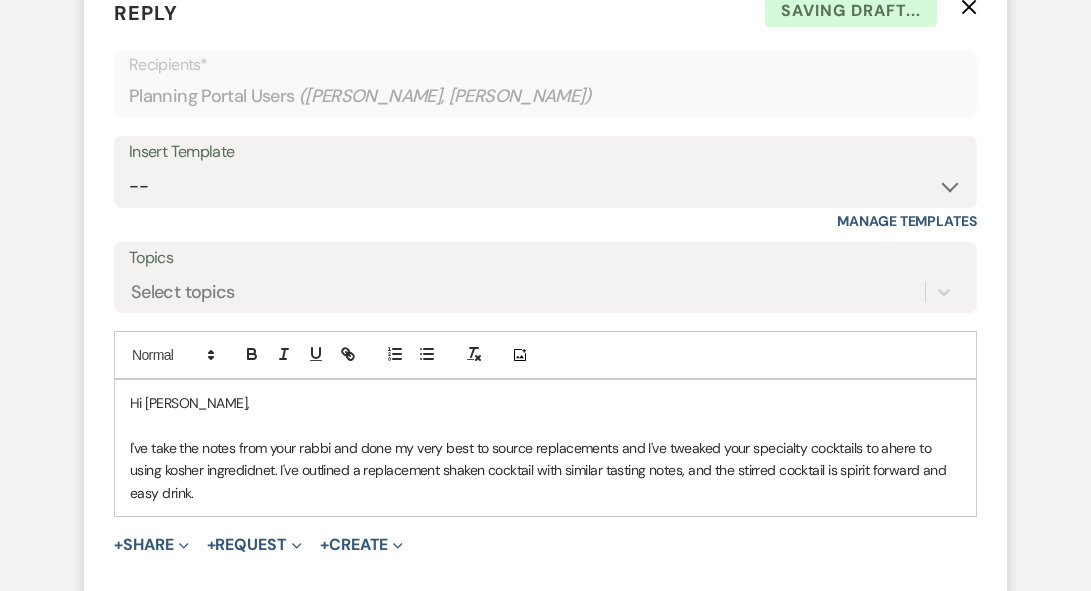 scroll, scrollTop: 4675, scrollLeft: 0, axis: vertical 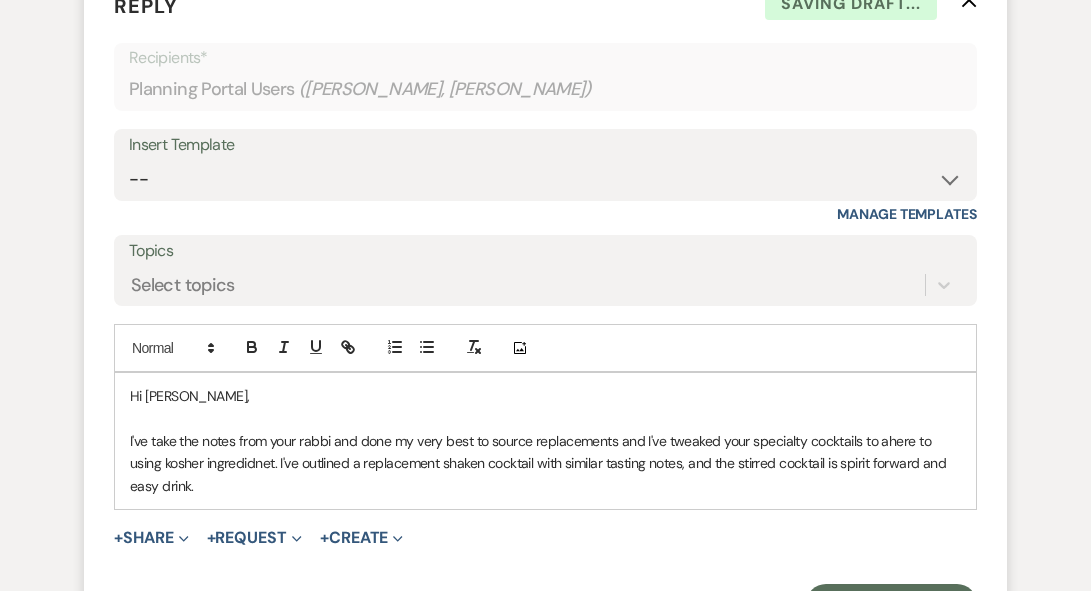 drag, startPoint x: 218, startPoint y: 462, endPoint x: 115, endPoint y: 365, distance: 141.48499 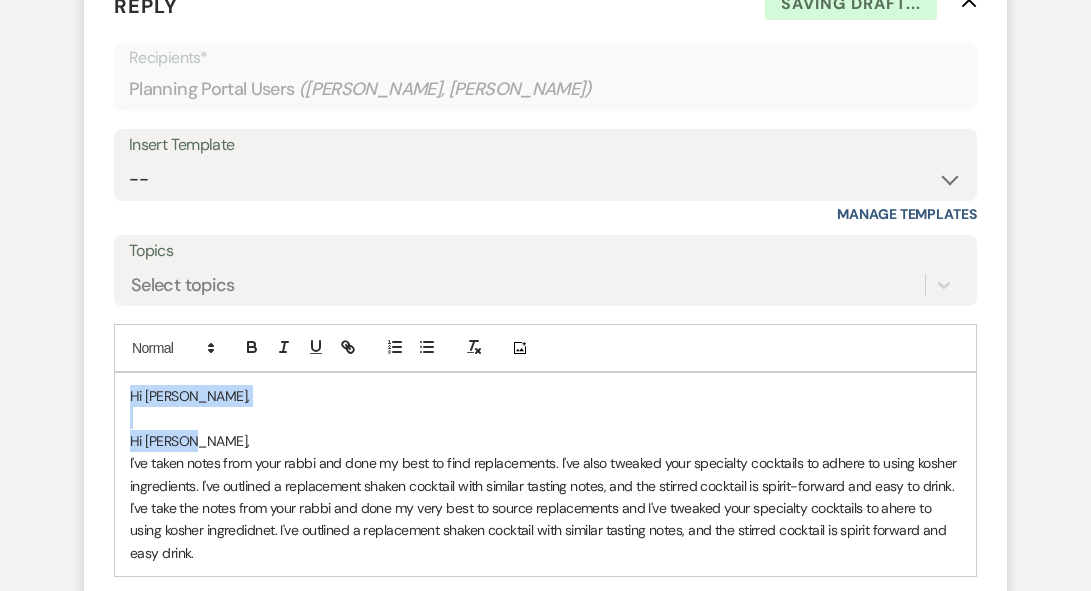 drag, startPoint x: 194, startPoint y: 417, endPoint x: 117, endPoint y: 353, distance: 100.12492 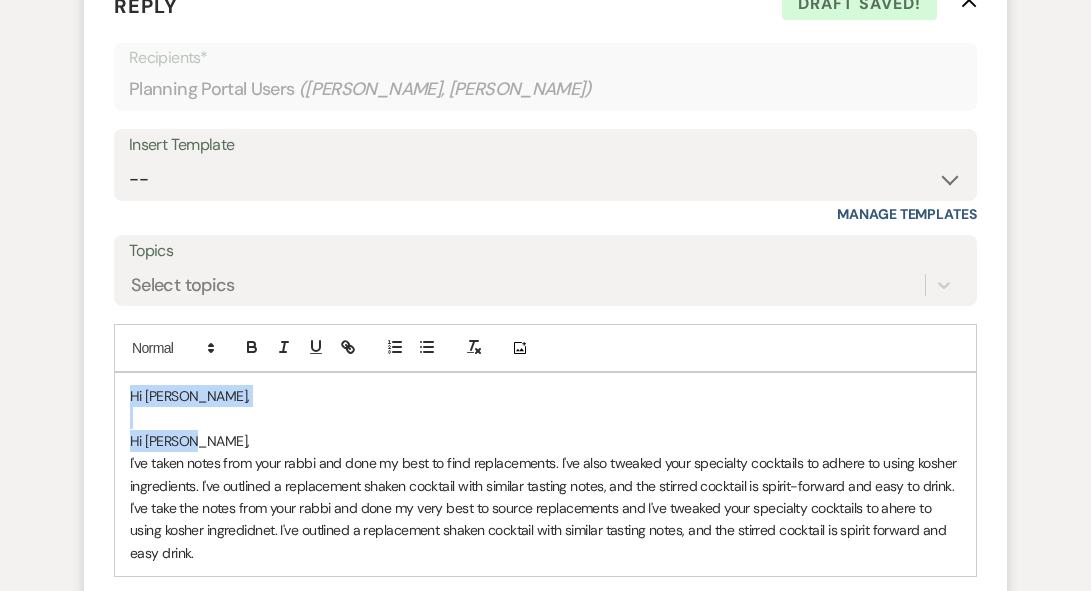 click on "I've taken notes from your rabbi and done my best to find replacements. I've also tweaked your specialty cocktails to adhere to using kosher ingredients. I've outlined a replacement shaken cocktail with similar tasting notes, and the stirred cocktail is spirit-forward and easy to drink. I've take the notes from your rabbi and done my very best to source replacements and I've tweaked your specialty cocktails to ahere to using kosher ingredidnet. I've outlined a replacement shaken cocktail with similar tasting notes, and the stirred cocktail is spirit forward and easy drink." at bounding box center (545, 508) 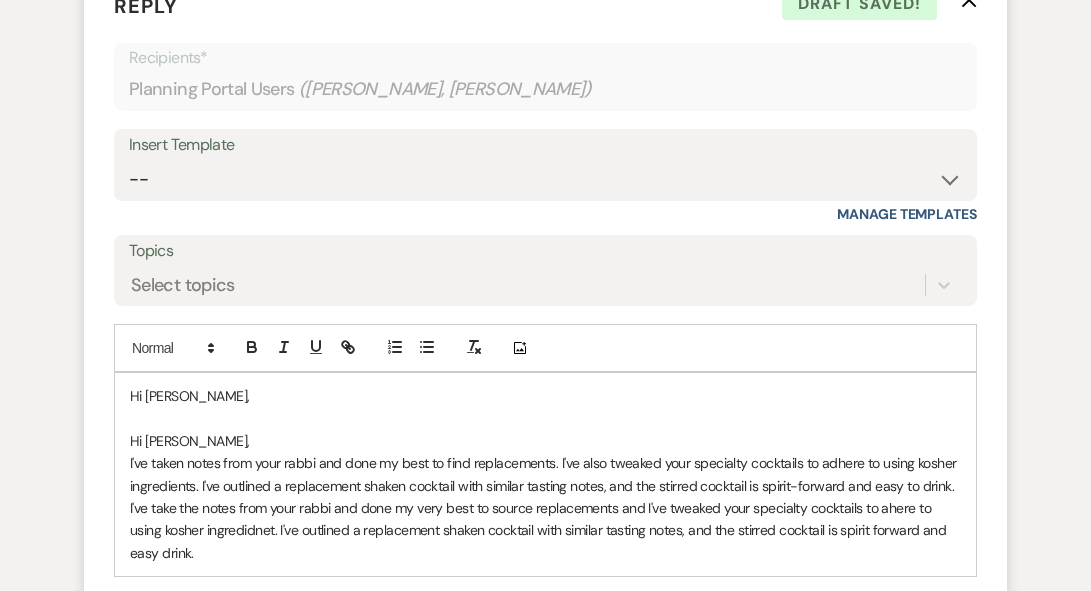 click on "I've taken notes from your rabbi and done my best to find replacements. I've also tweaked your specialty cocktails to adhere to using kosher ingredients. I've outlined a replacement shaken cocktail with similar tasting notes, and the stirred cocktail is spirit-forward and easy to drink. I've take the notes from your rabbi and done my very best to source replacements and I've tweaked your specialty cocktails to ahere to using kosher ingredidnet. I've outlined a replacement shaken cocktail with similar tasting notes, and the stirred cocktail is spirit forward and easy drink." at bounding box center [545, 508] 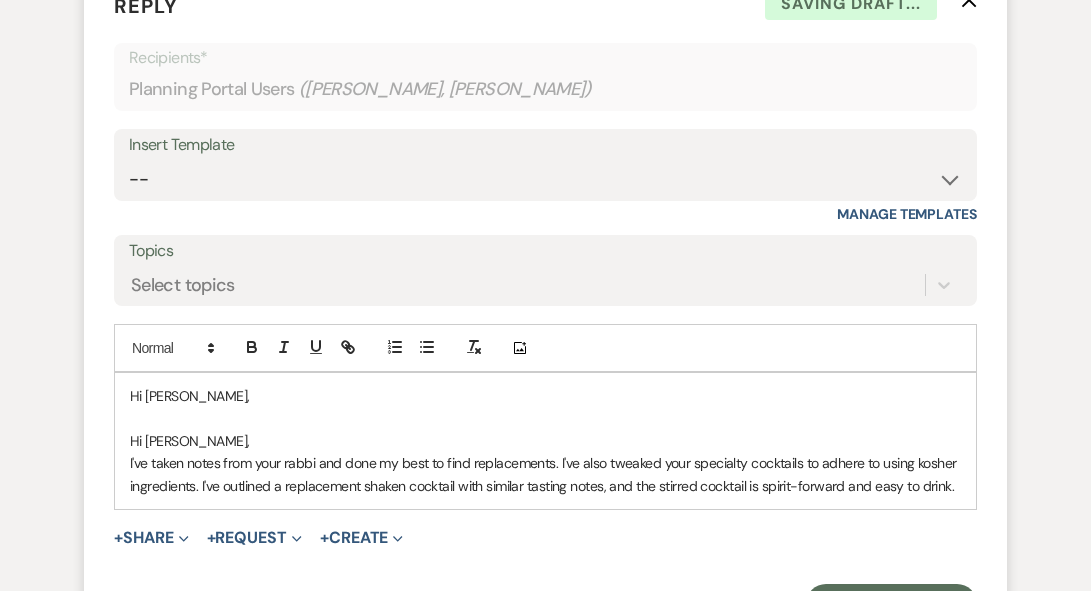 click on "Hi [PERSON_NAME], Hi [PERSON_NAME], I've taken notes from your rabbi and done my best to find replacements. I've also tweaked your specialty cocktails to adhere to using kosher ingredients. I've outlined a replacement shaken cocktail with similar tasting notes, and the stirred cocktail is spirit-forward and easy to drink." at bounding box center [545, 441] 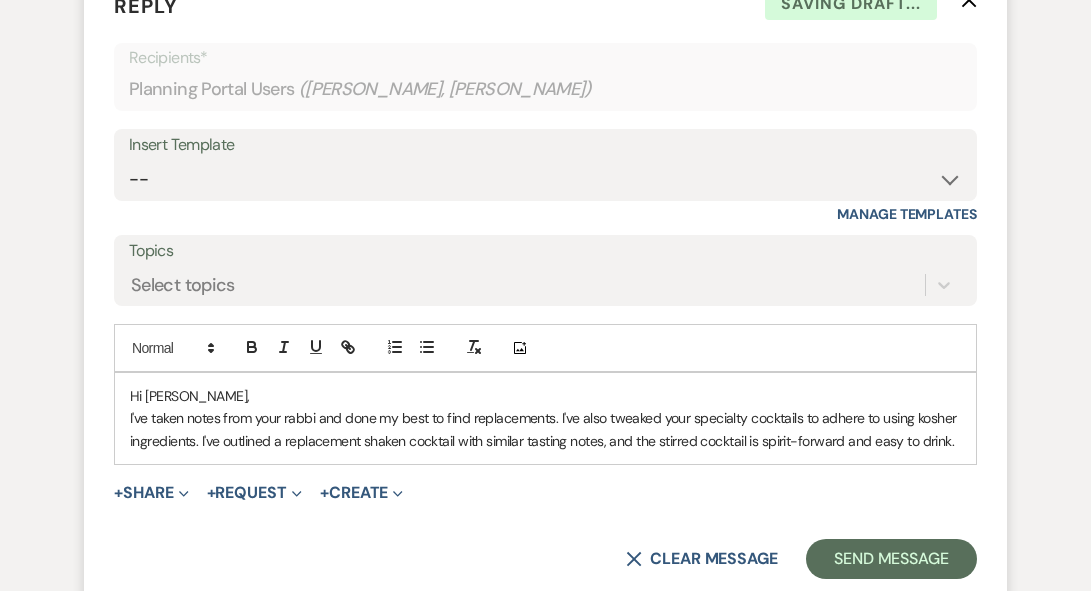 click on "I've taken notes from your rabbi and done my best to find replacements. I've also tweaked your specialty cocktails to adhere to using kosher ingredients. I've outlined a replacement shaken cocktail with similar tasting notes, and the stirred cocktail is spirit-forward and easy to drink." at bounding box center [545, 429] 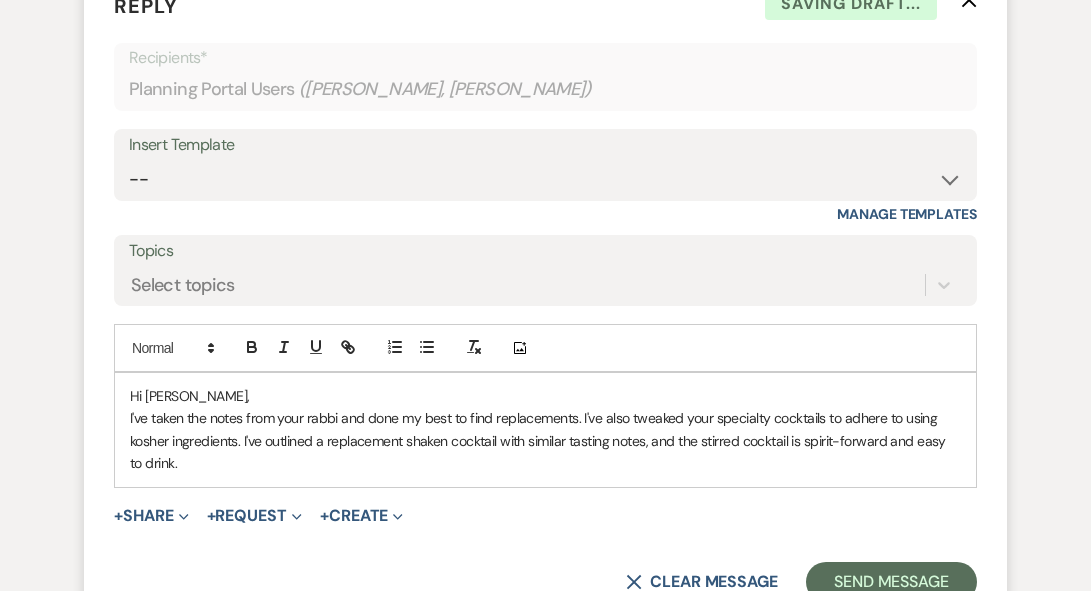 click on "I've taken the notes from your rabbi and done my best to find replacements. I've also tweaked your specialty cocktails to adhere to using kosher ingredients. I've outlined a replacement shaken cocktail with similar tasting notes, and the stirred cocktail is spirit-forward and easy to drink." at bounding box center (545, 440) 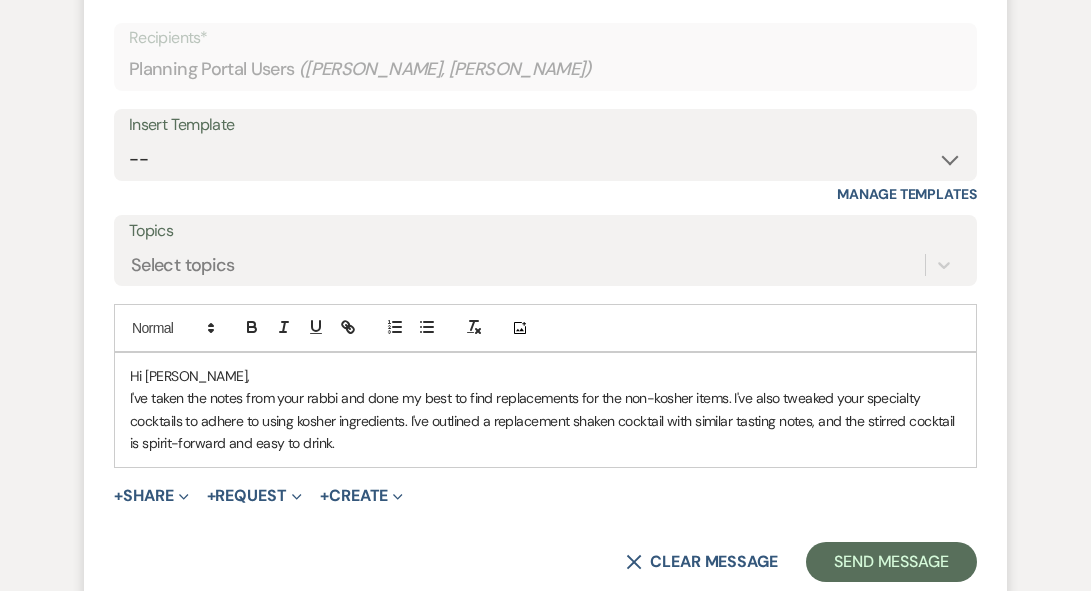 scroll, scrollTop: 4697, scrollLeft: 0, axis: vertical 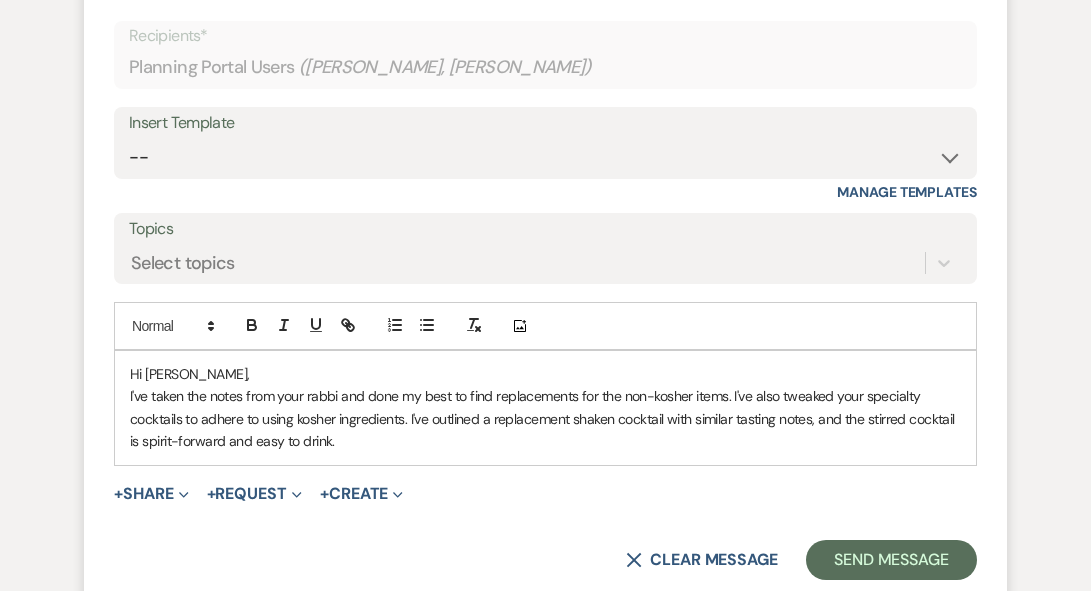 click on "I've taken the notes from your rabbi and done my best to find replacements for the non-kosher items. I've also tweaked your specialty cocktails to adhere to using kosher ingredients. I've outlined a replacement shaken cocktail with similar tasting notes, and the stirred cocktail is spirit-forward and easy to drink." at bounding box center (545, 418) 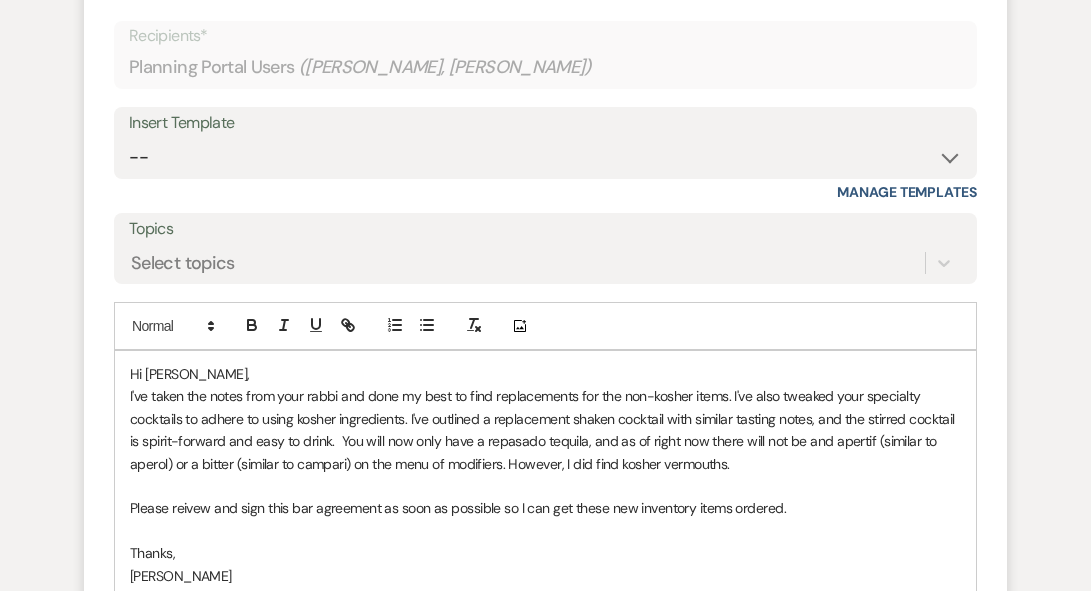 click on "Thanks," at bounding box center [545, 553] 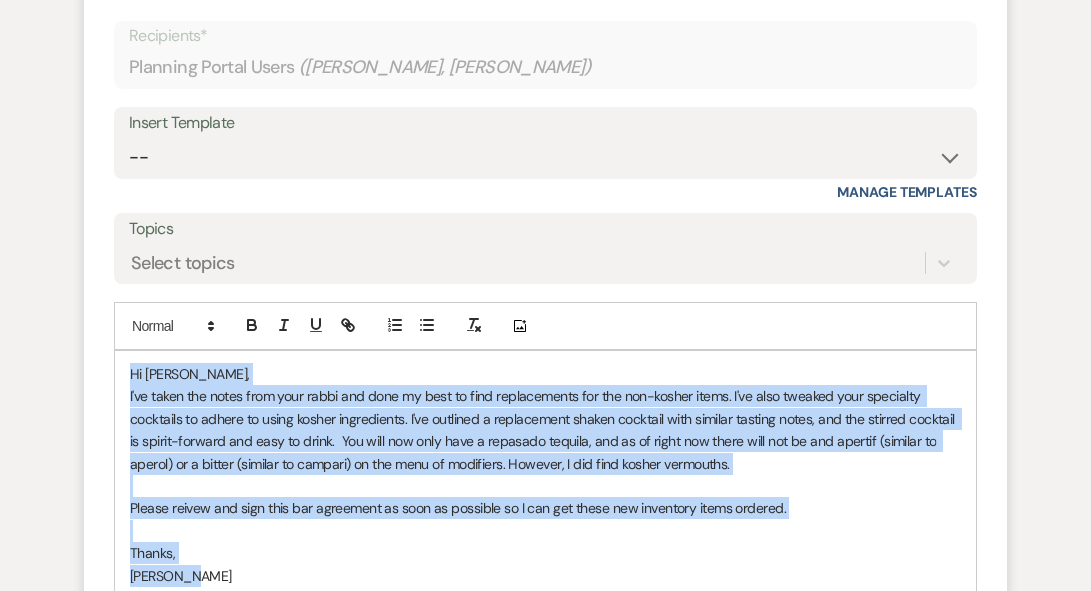 drag, startPoint x: 204, startPoint y: 554, endPoint x: 58, endPoint y: 311, distance: 283.4872 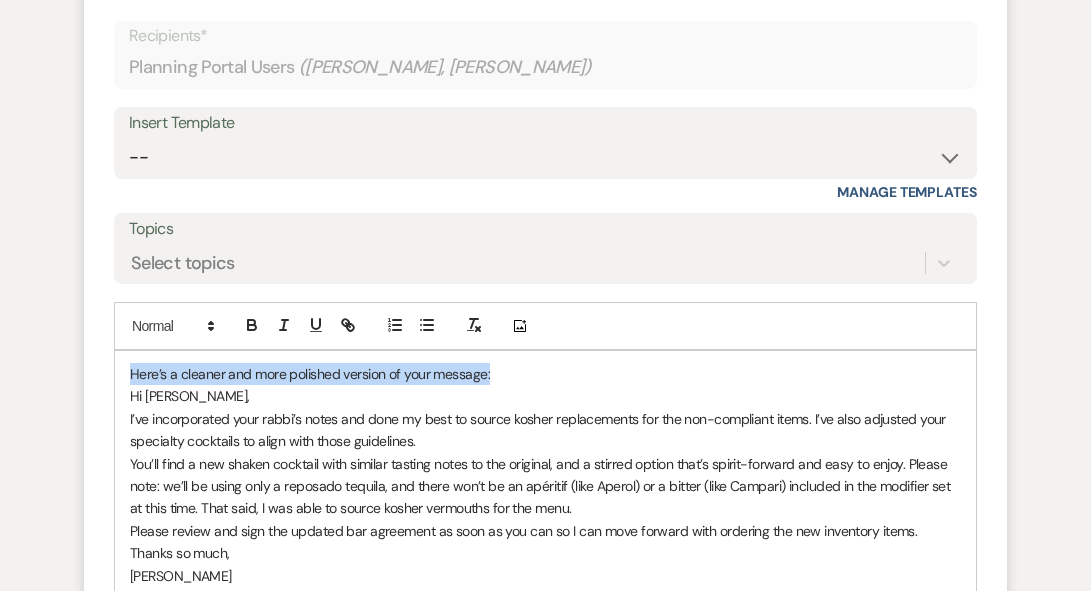 drag, startPoint x: 511, startPoint y: 343, endPoint x: 93, endPoint y: 336, distance: 418.0586 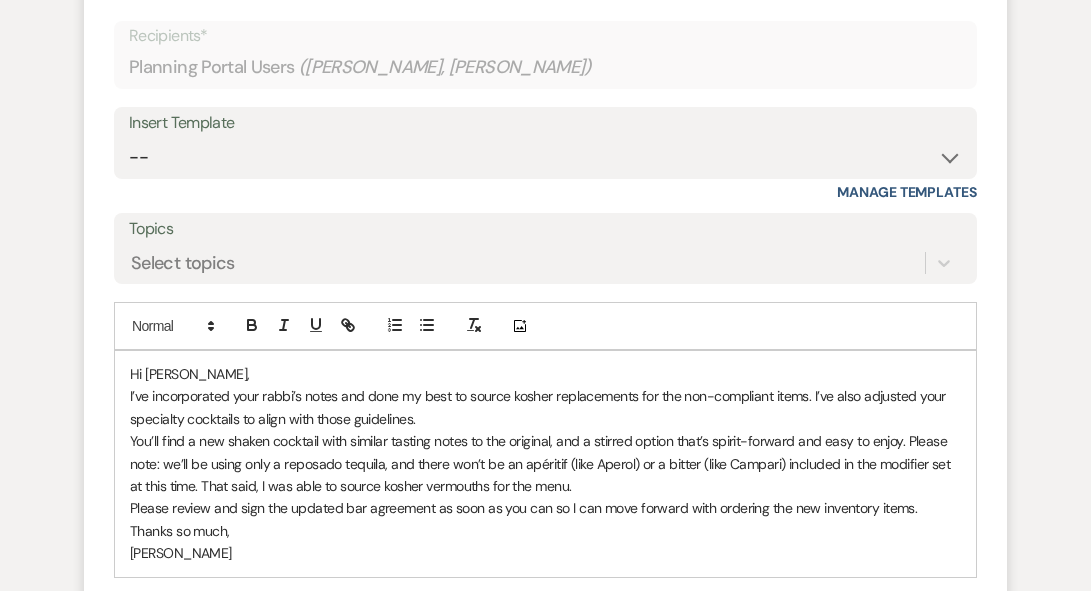 click on "I’ve incorporated your rabbi’s notes and done my best to source kosher replacements for the non-compliant items. I’ve also adjusted your specialty cocktails to align with those guidelines." at bounding box center (545, 407) 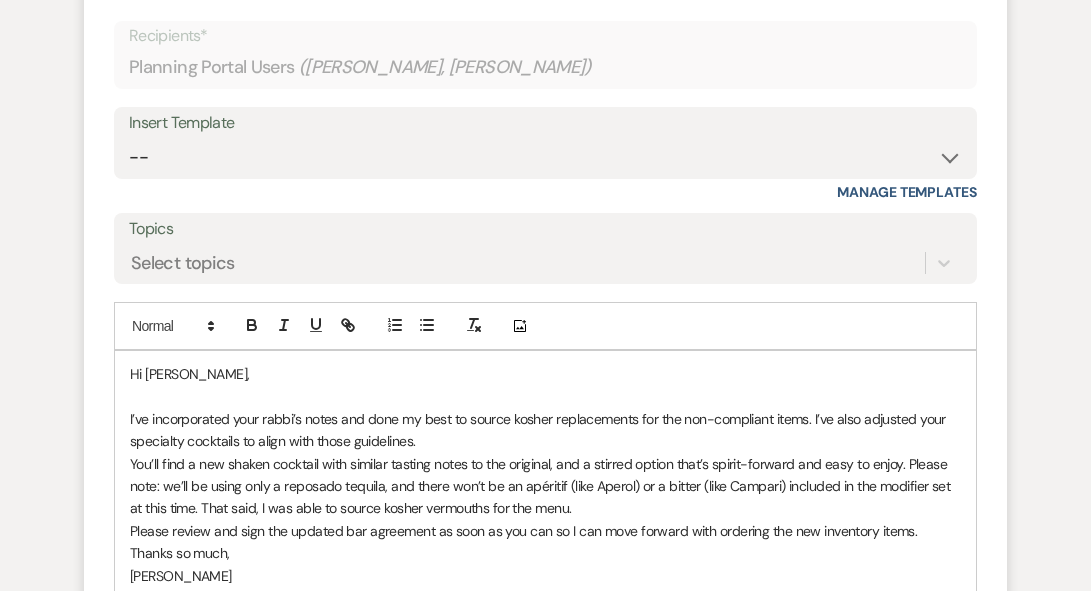 click on "You’ll find a new shaken cocktail with similar tasting notes to the original, and a stirred option that’s spirit-forward and easy to enjoy. Please note: we’ll be using only a reposado tequila, and there won’t be an apéritif (like Aperol) or a bitter (like Campari) included in the modifier set at this time. That said, I was able to source kosher vermouths for the menu." at bounding box center (545, 486) 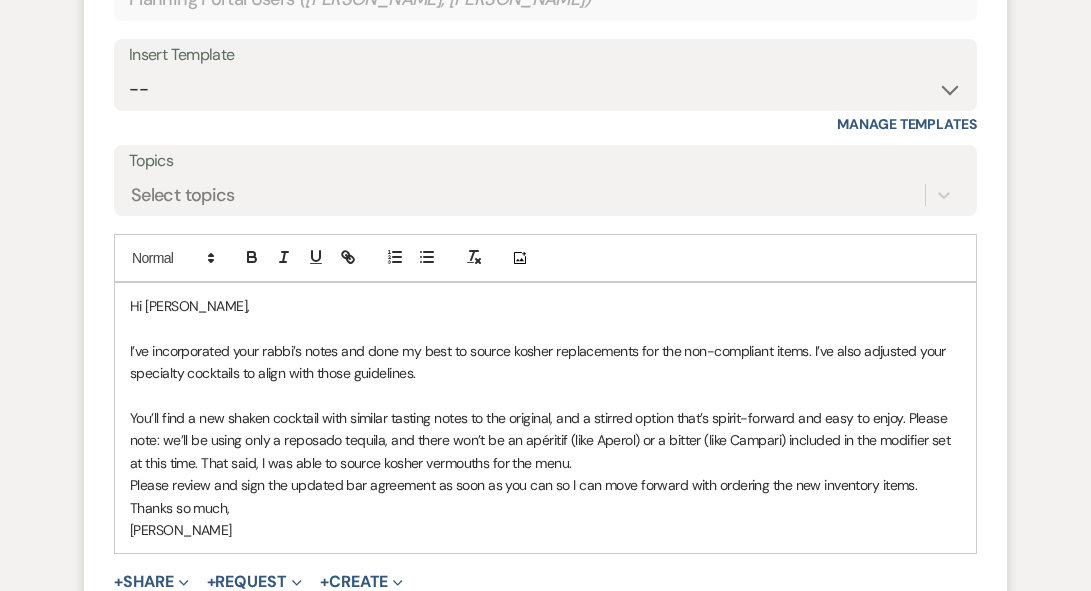 scroll, scrollTop: 4767, scrollLeft: 0, axis: vertical 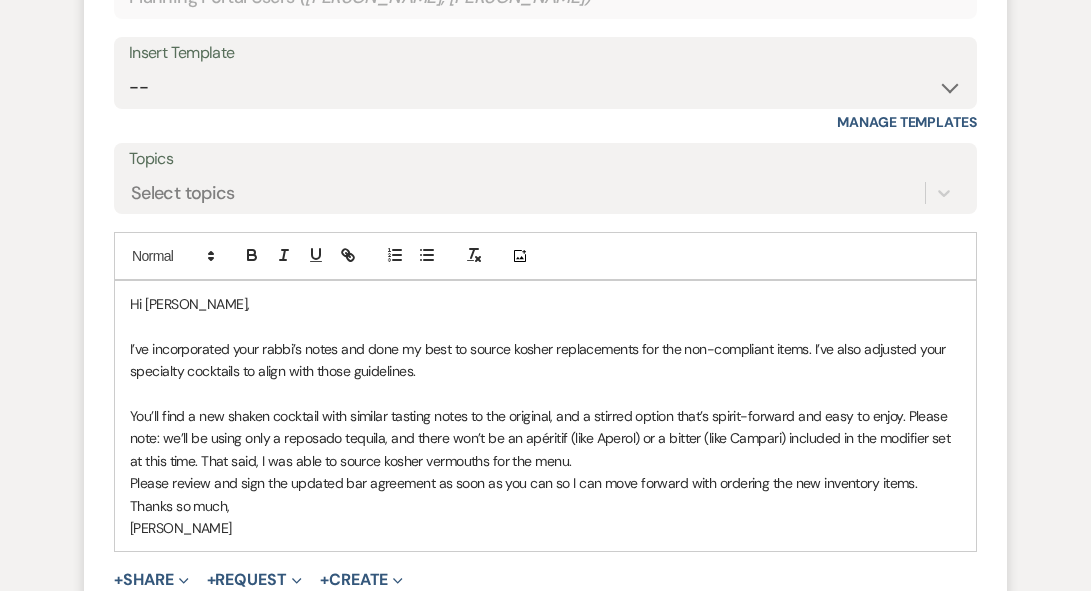 click on "You’ll find a new shaken cocktail with similar tasting notes to the original, and a stirred option that’s spirit-forward and easy to enjoy. Please note: we’ll be using only a reposado tequila, and there won’t be an apéritif (like Aperol) or a bitter (like Campari) included in the modifier set at this time. That said, I was able to source kosher vermouths for the menu." at bounding box center (545, 438) 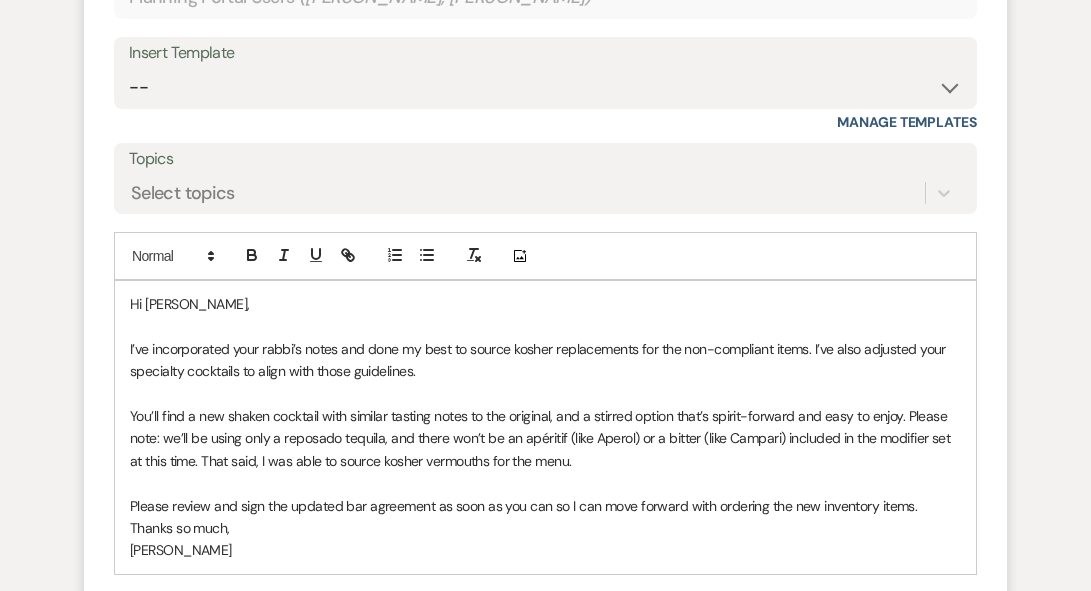 click on "Thanks so much," at bounding box center [545, 528] 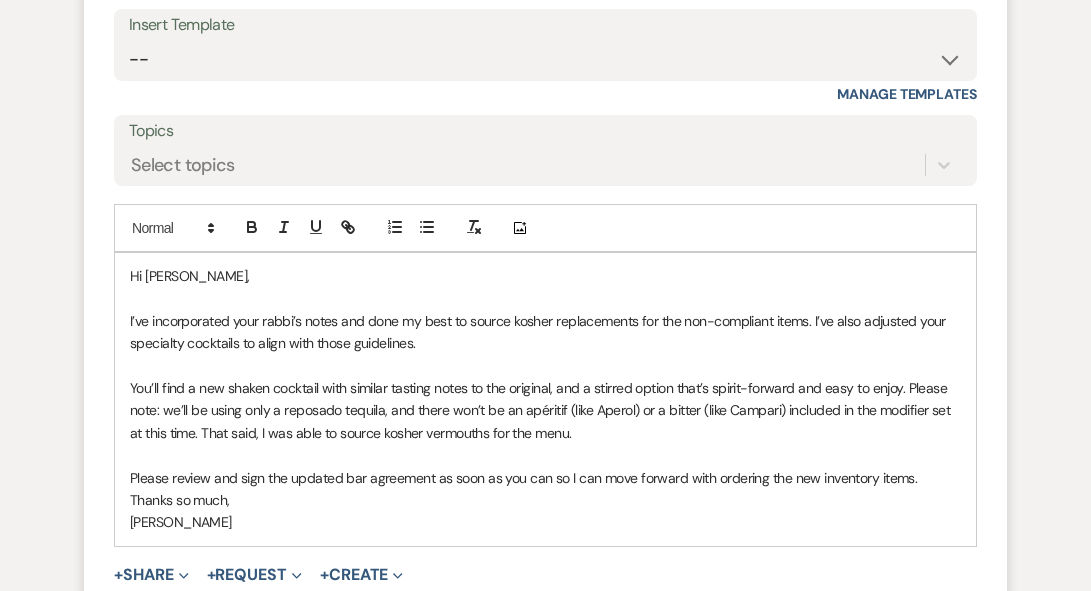 scroll, scrollTop: 4796, scrollLeft: 0, axis: vertical 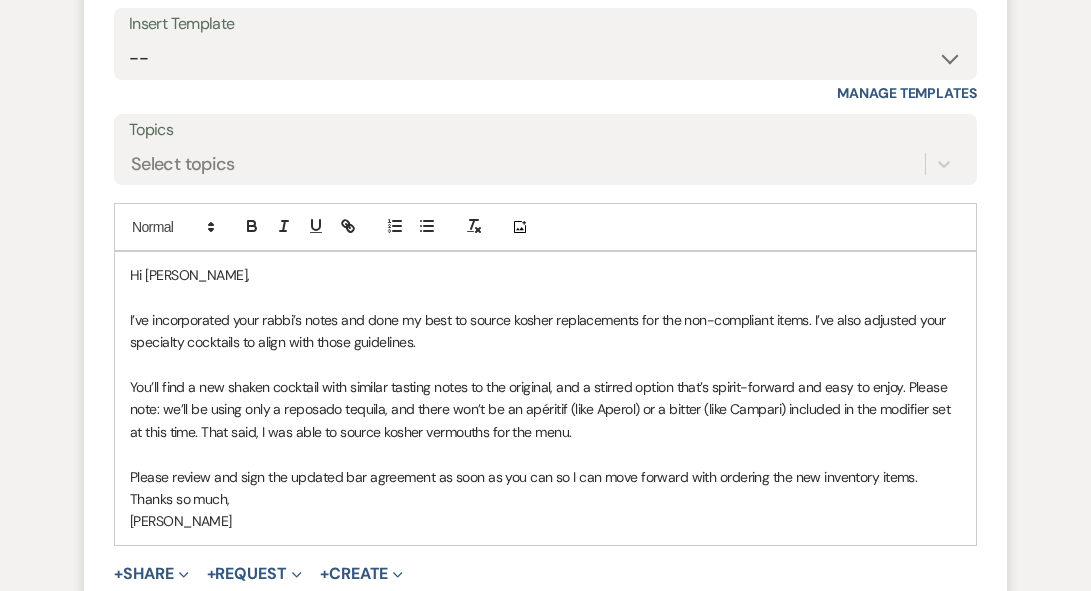 click on "Hi [PERSON_NAME], I’ve incorporated your rabbi’s notes and done my best to source kosher replacements for the non-compliant items. I’ve also adjusted your specialty cocktails to align with those guidelines. You’ll find a new shaken cocktail with similar tasting notes to the original, and a stirred option that’s spirit-forward and easy to enjoy. Please note: we’ll be using only a reposado tequila, and there won’t be an apéritif (like Aperol) or a bitter (like Campari) included in the modifier set at this time. That said, I was able to source kosher vermouths for the menu. Please review and sign the updated bar agreement as soon as you can so I can move forward with ordering the new inventory items. Thanks so much,  [PERSON_NAME]" at bounding box center (545, 398) 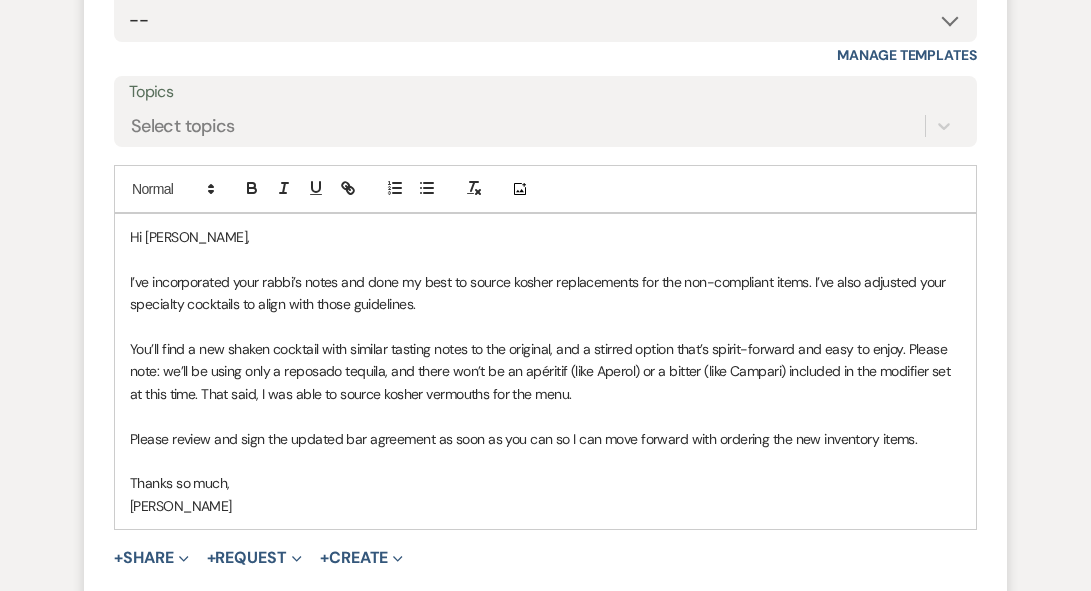 scroll, scrollTop: 4840, scrollLeft: 0, axis: vertical 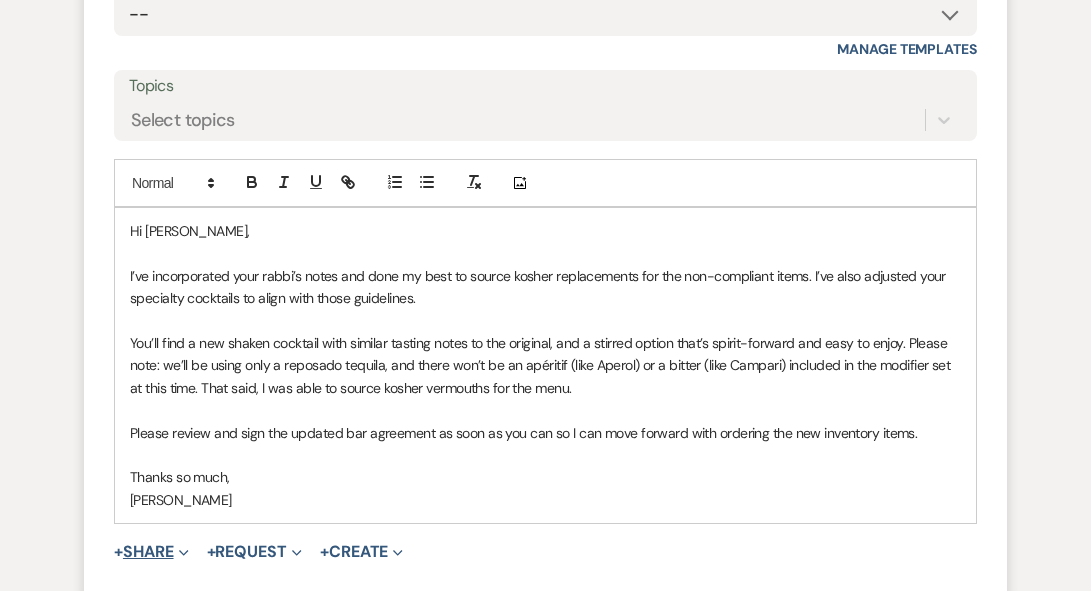 click on "+  Share Expand" at bounding box center [151, 552] 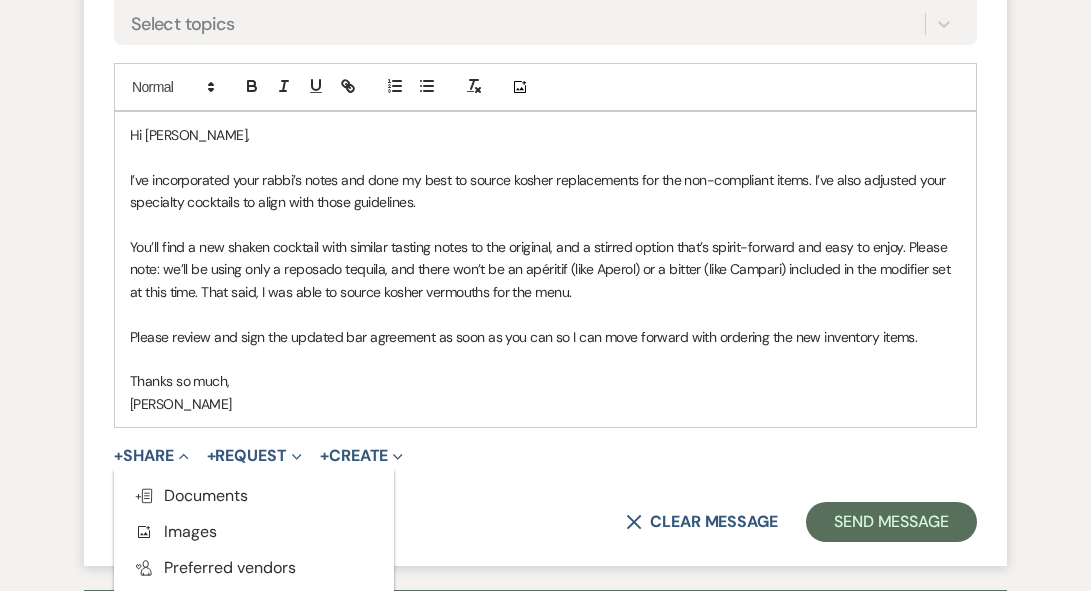scroll, scrollTop: 4938, scrollLeft: 0, axis: vertical 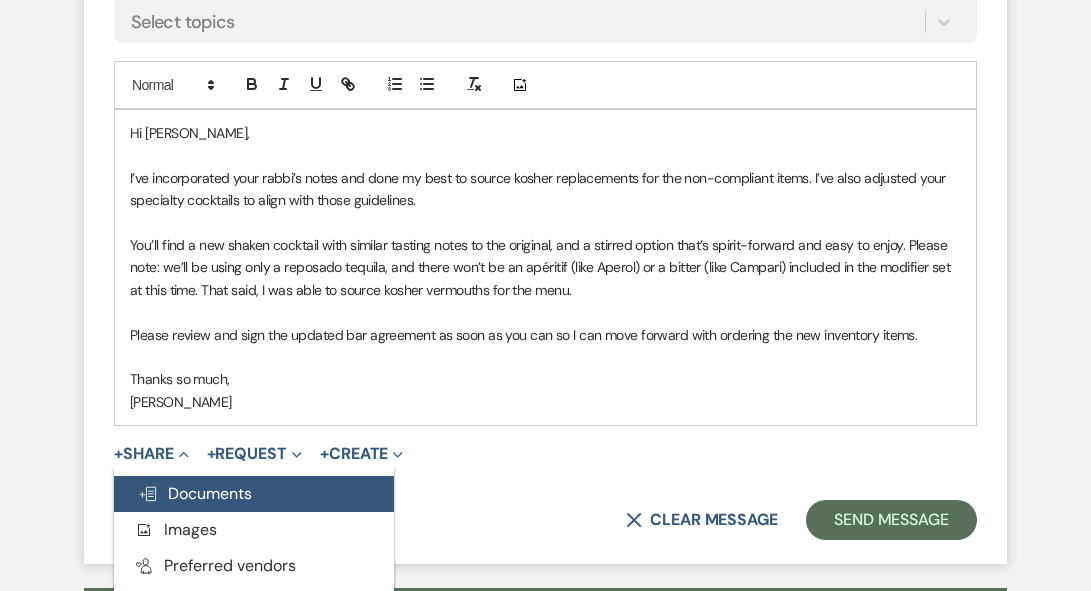 click on "Doc Upload Documents" at bounding box center [195, 493] 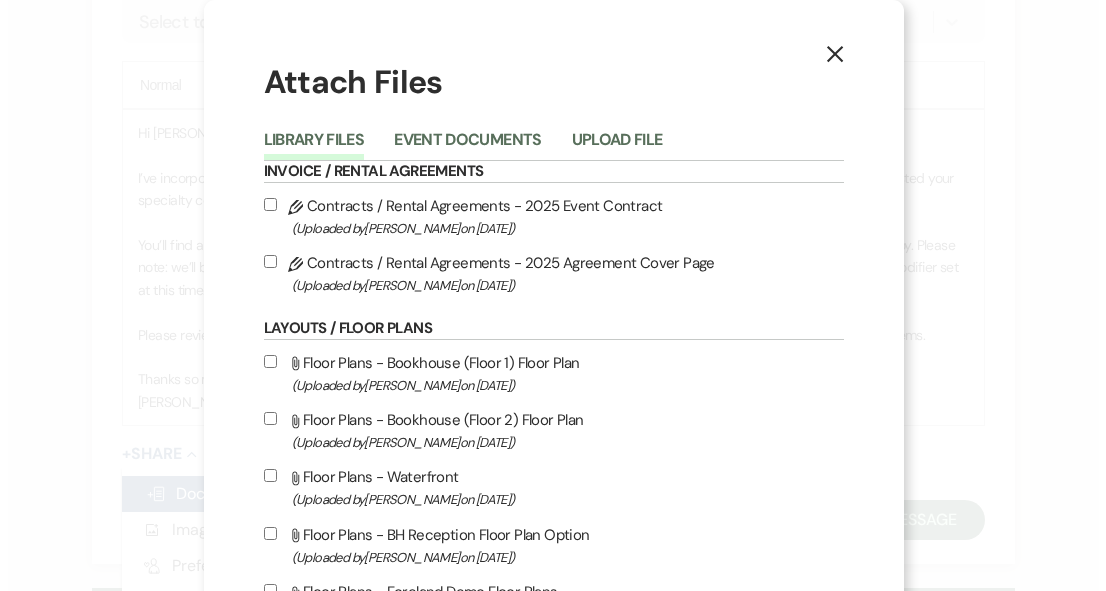 scroll, scrollTop: 4886, scrollLeft: 0, axis: vertical 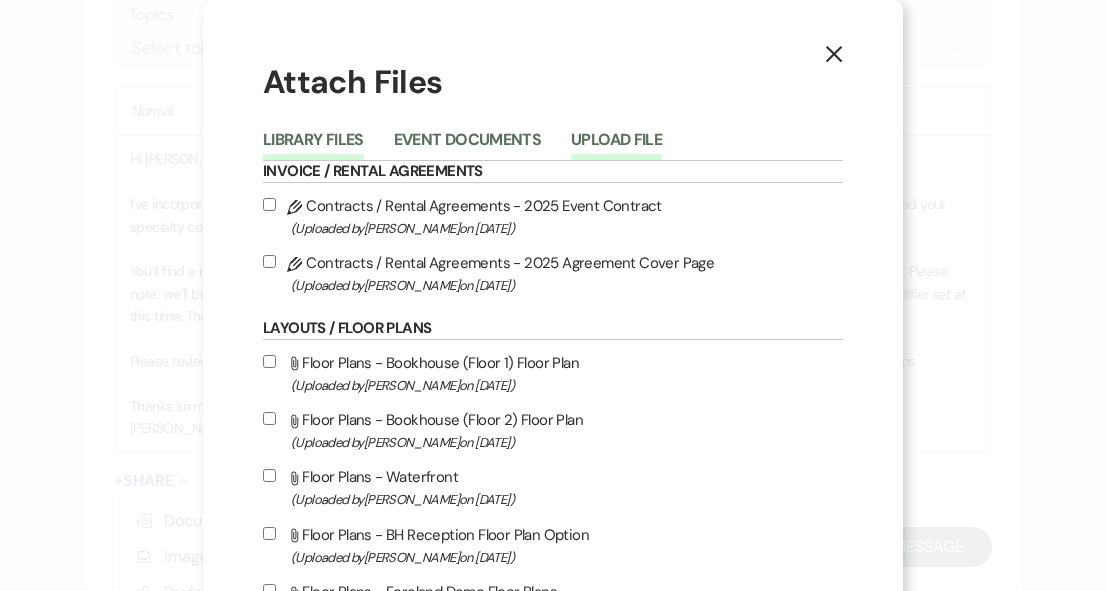 click on "Upload File" at bounding box center (616, 146) 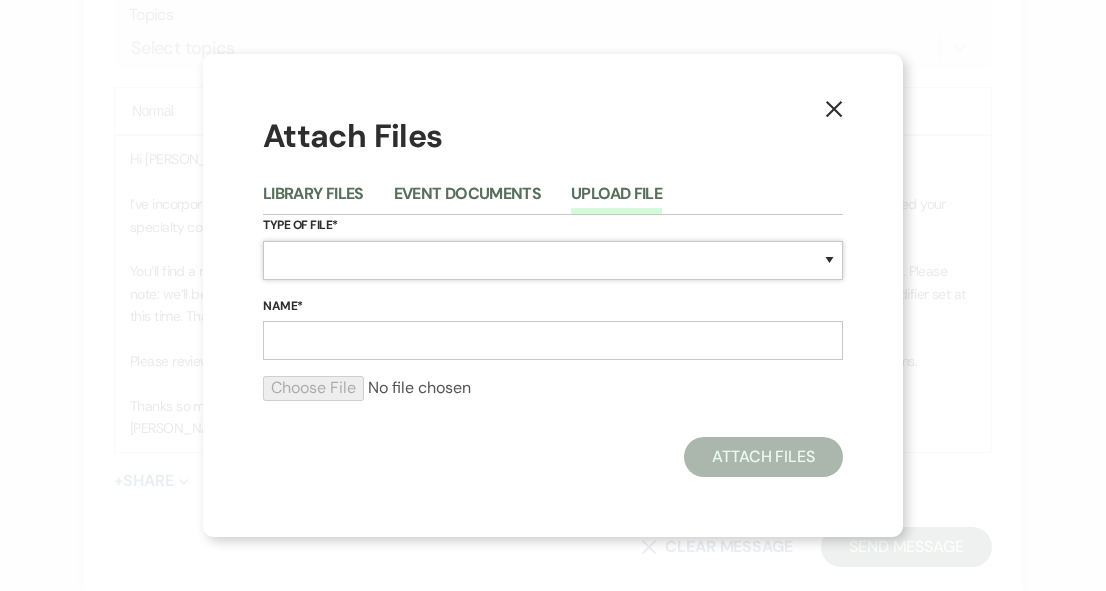 click on "Special Event Insurance Vendor Certificate of Insurance Contracts / Rental Agreements Invoices Receipts Event Maps Floor Plans Rain Plan Seating Charts Venue Layout Catering / Alcohol Permit Event Permit Fire Permit Fuel Permit Generator Permit Tent Permit Venue Permit Other Permit Inventory  Promotional Sample Venue Beverage Ceremony Event Finalize + Share Guests Lodging Menu Vendors Venue Beverage Brochure Menu Packages Product Specifications Quotes Beverage Event and Ceremony Details Finalize & Share Guests Lodging Menu Vendors Venue Event Timeline Family / Wedding Party Timeline Food and Beverage Timeline MC / DJ / Band Timeline Master Timeline Photography Timeline Set-Up / Clean-Up Vendor Timeline Bartender Safe Serve / TiPS Certification Vendor Certification Vendor License Other" at bounding box center [553, 260] 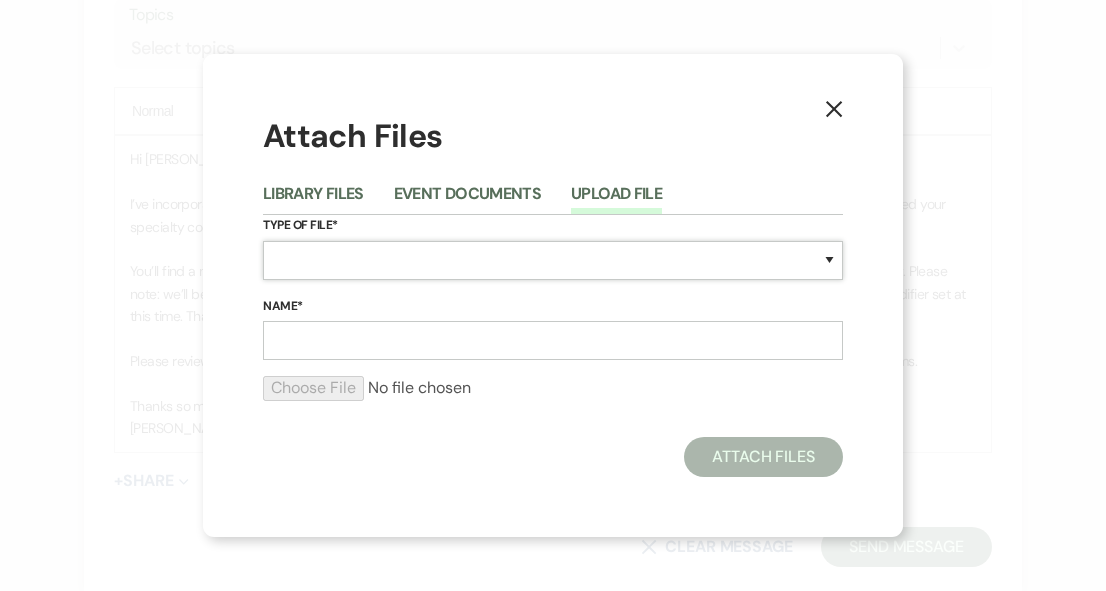 select on "67" 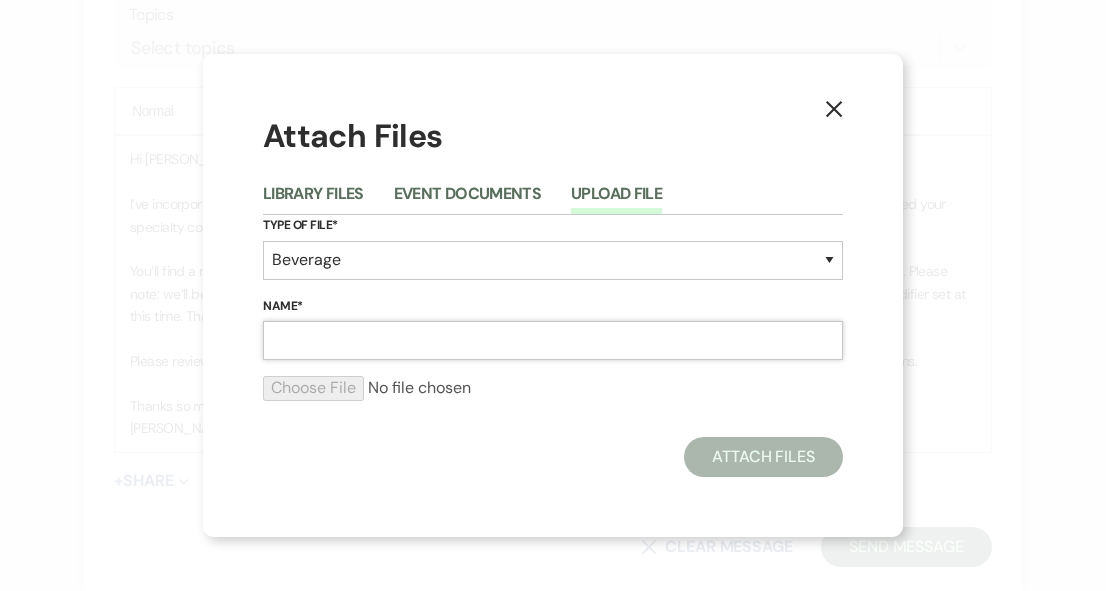 click on "Name*" at bounding box center (553, 340) 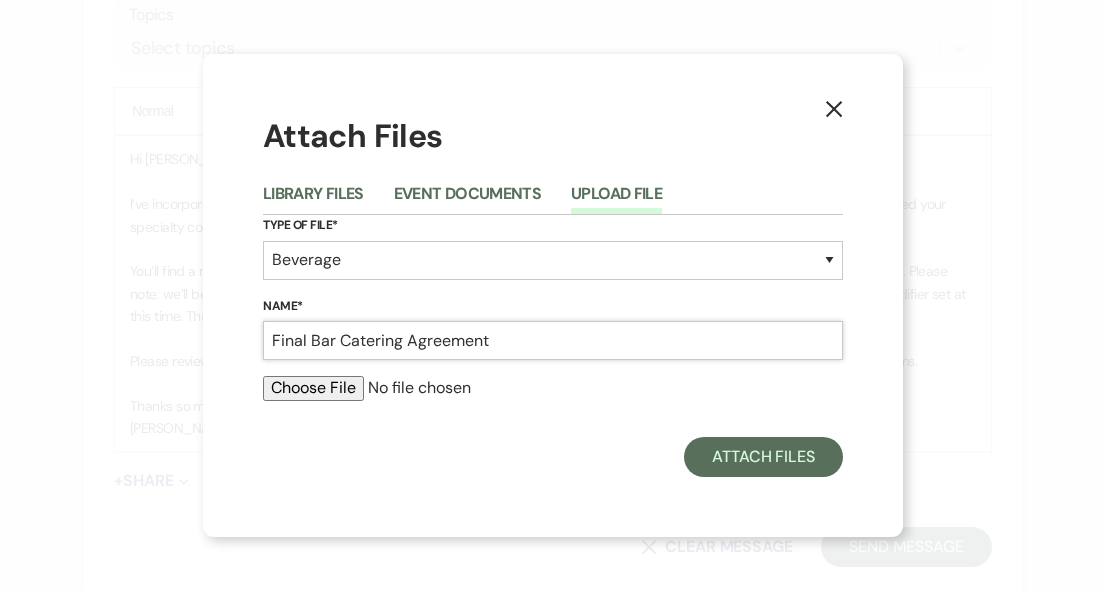 type on "Final Bar Catering Agreement" 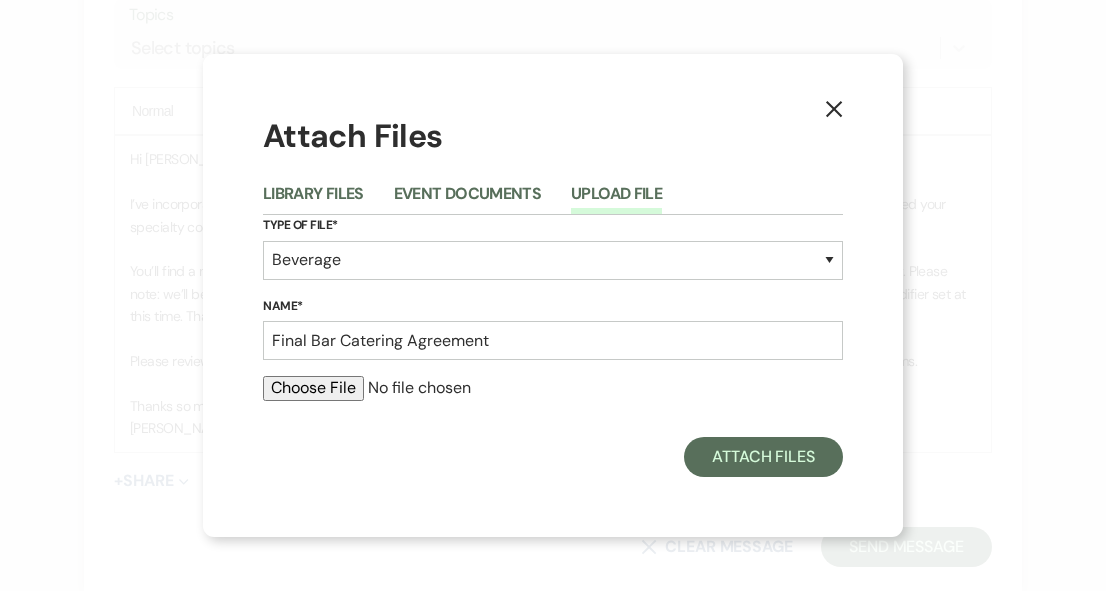 click at bounding box center [553, 388] 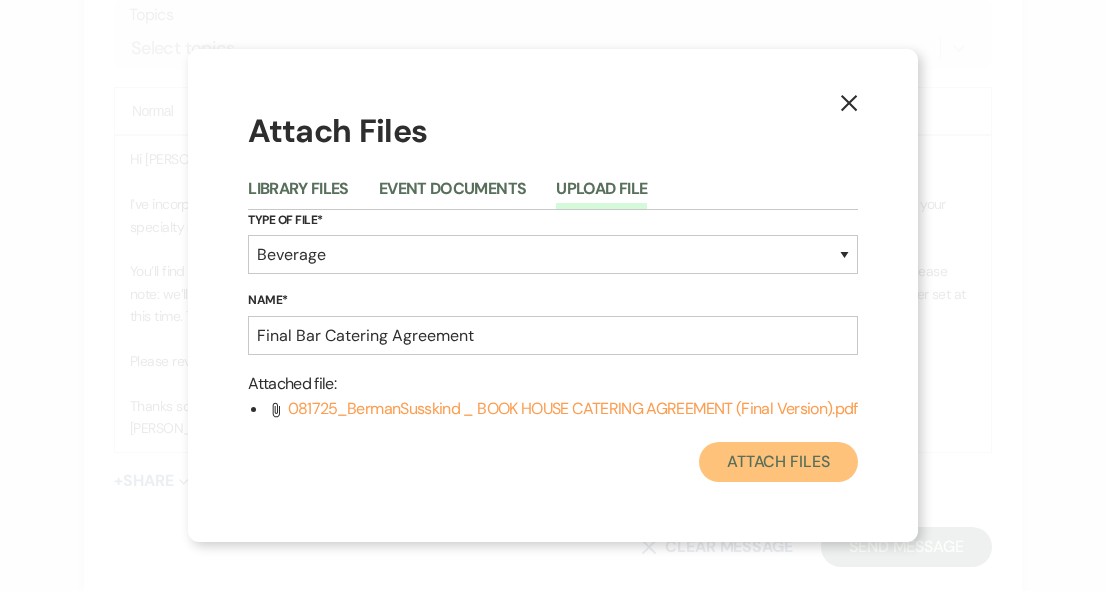 click on "Attach Files" at bounding box center (778, 462) 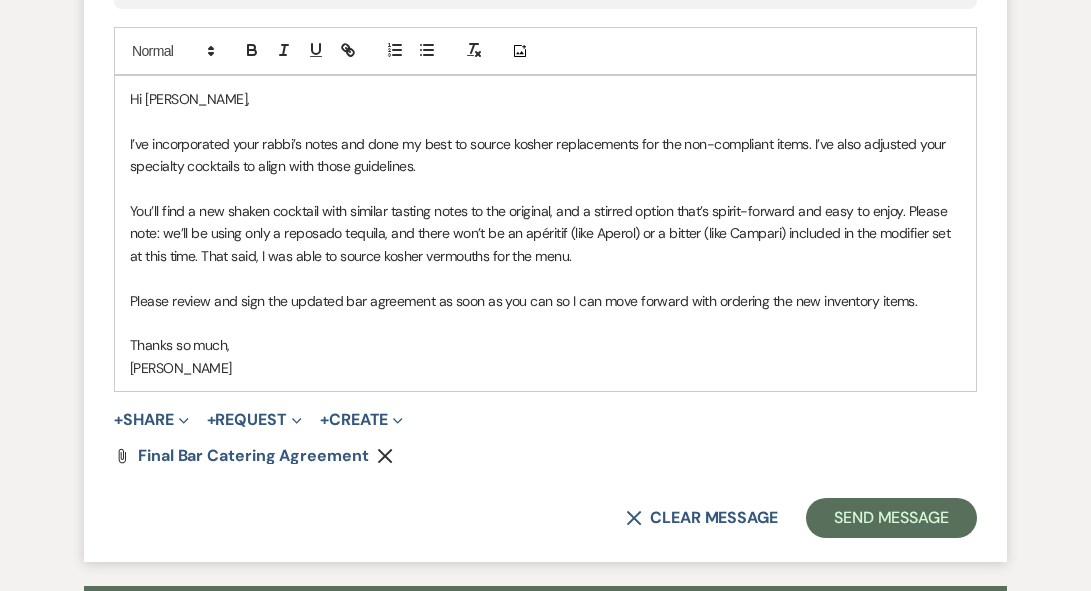 scroll, scrollTop: 4976, scrollLeft: 0, axis: vertical 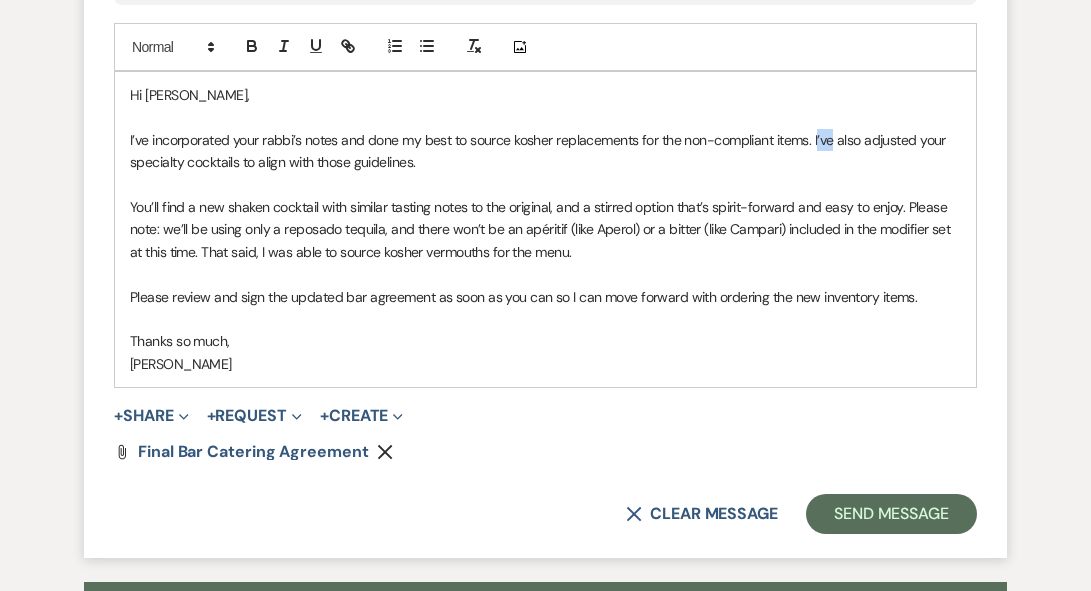 drag, startPoint x: 834, startPoint y: 114, endPoint x: 817, endPoint y: 114, distance: 17 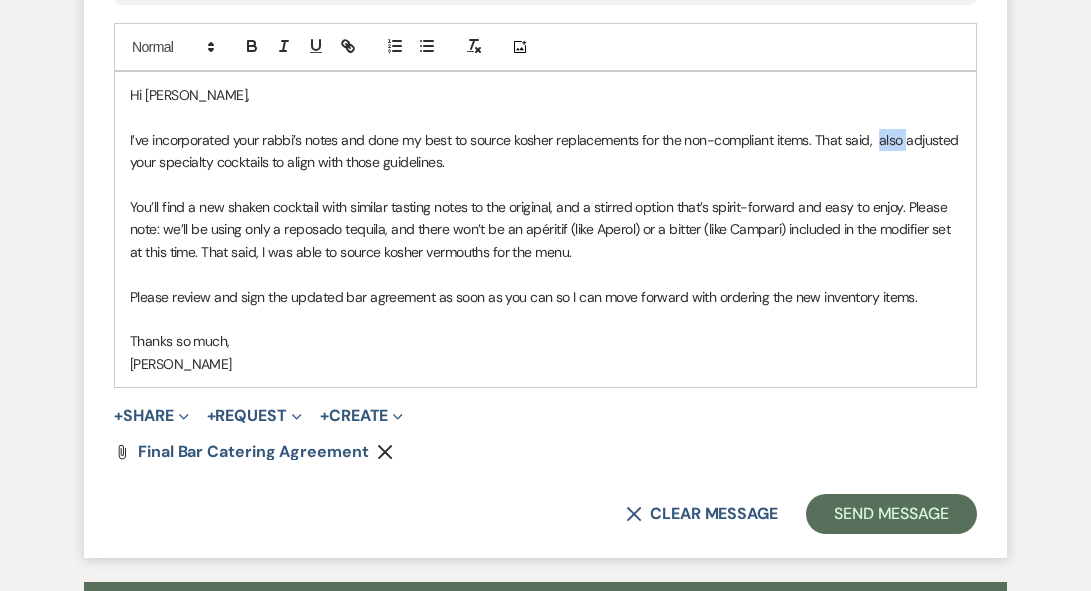 drag, startPoint x: 907, startPoint y: 114, endPoint x: 878, endPoint y: 113, distance: 29.017237 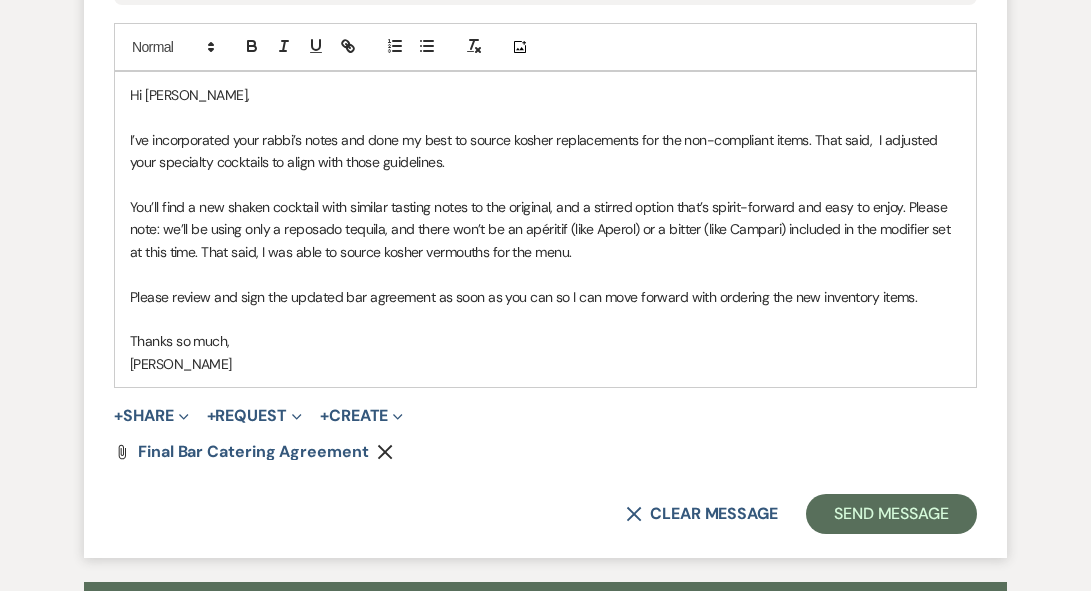 click on "You’ll find a new shaken cocktail with similar tasting notes to the original, and a stirred option that’s spirit-forward and easy to enjoy. Please note: we’ll be using only a reposado tequila, and there won’t be an apéritif (like Aperol) or a bitter (like Campari) included in the modifier set at this time. That said, I was able to source kosher vermouths for the menu." at bounding box center (545, 229) 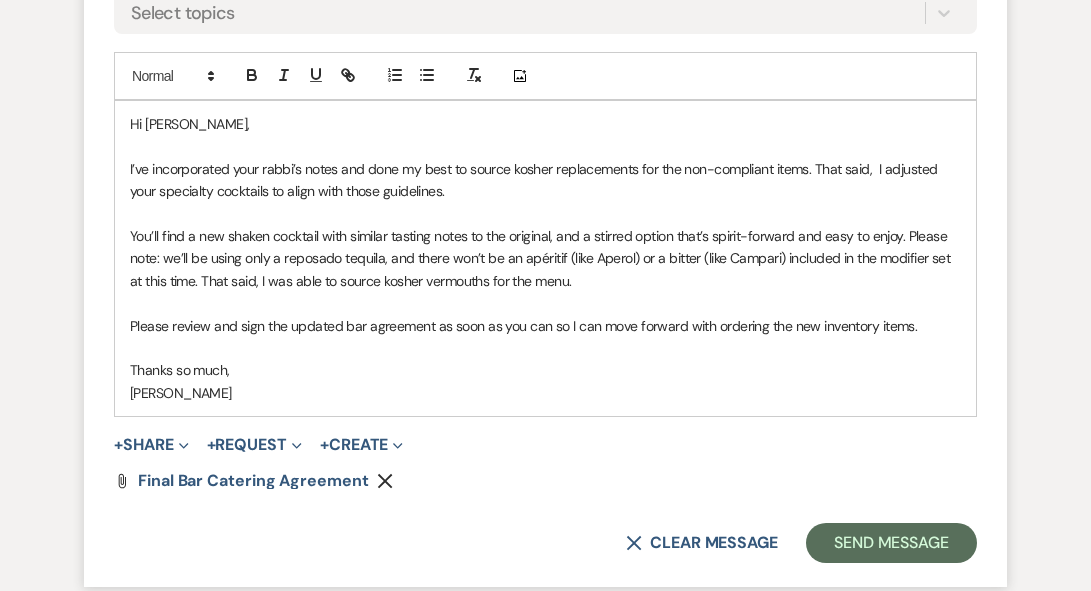 scroll, scrollTop: 4946, scrollLeft: 0, axis: vertical 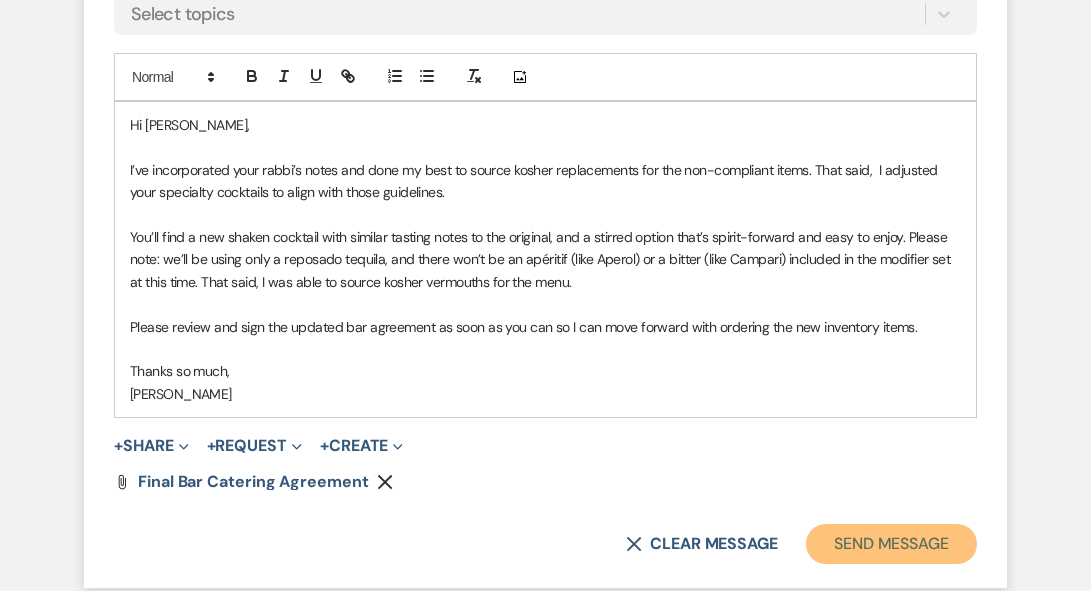 click on "Send Message" at bounding box center [891, 544] 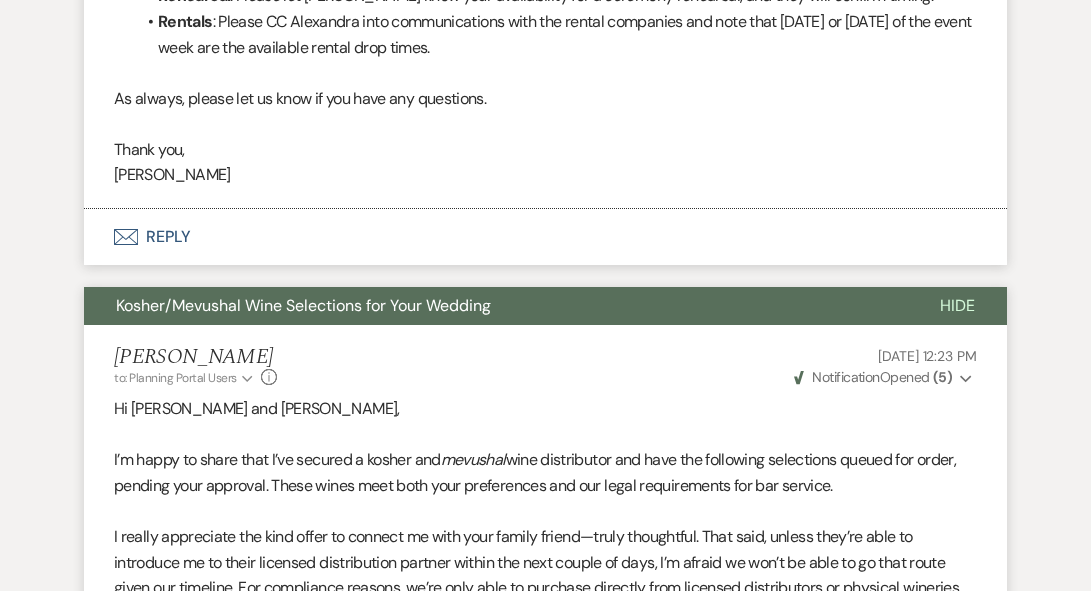 scroll, scrollTop: 2641, scrollLeft: 0, axis: vertical 